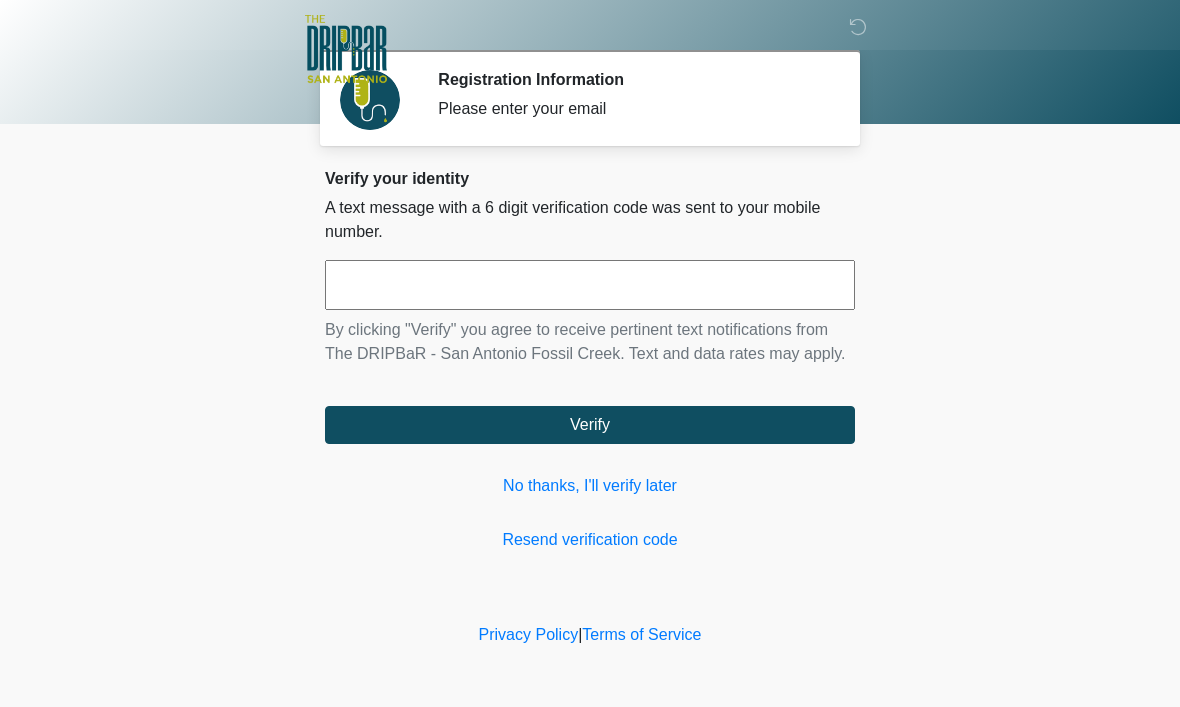 scroll, scrollTop: 1, scrollLeft: 0, axis: vertical 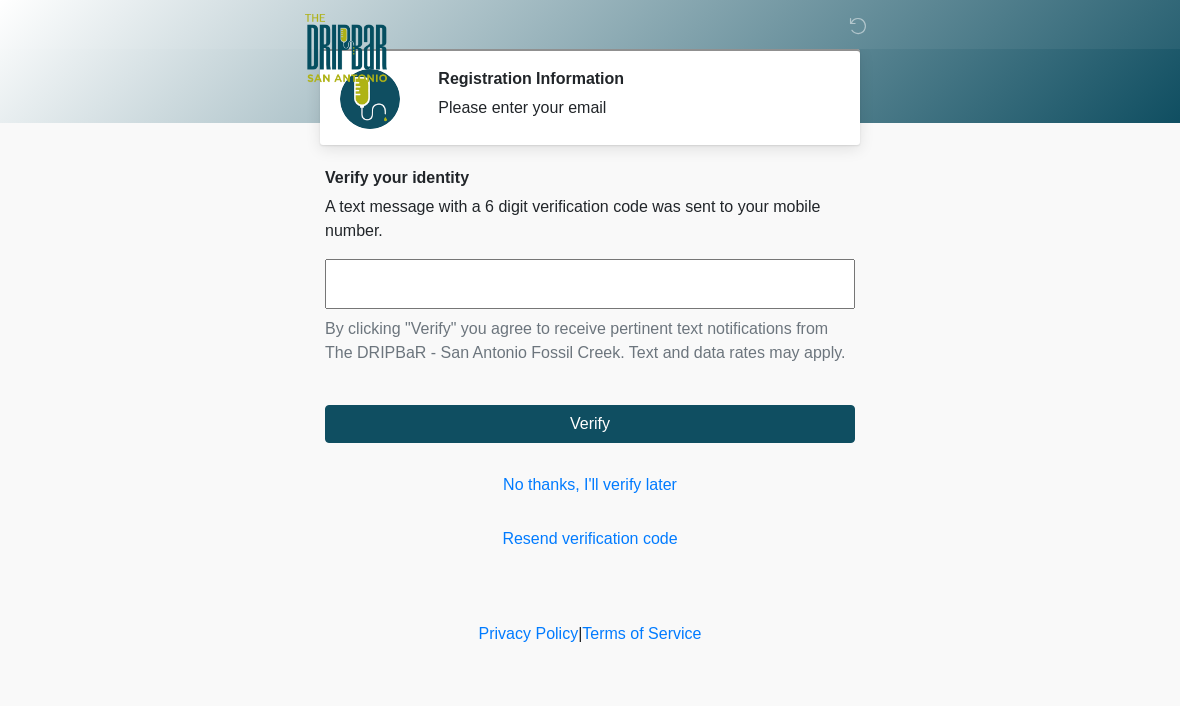 click on "No thanks, I'll verify later" at bounding box center (590, 486) 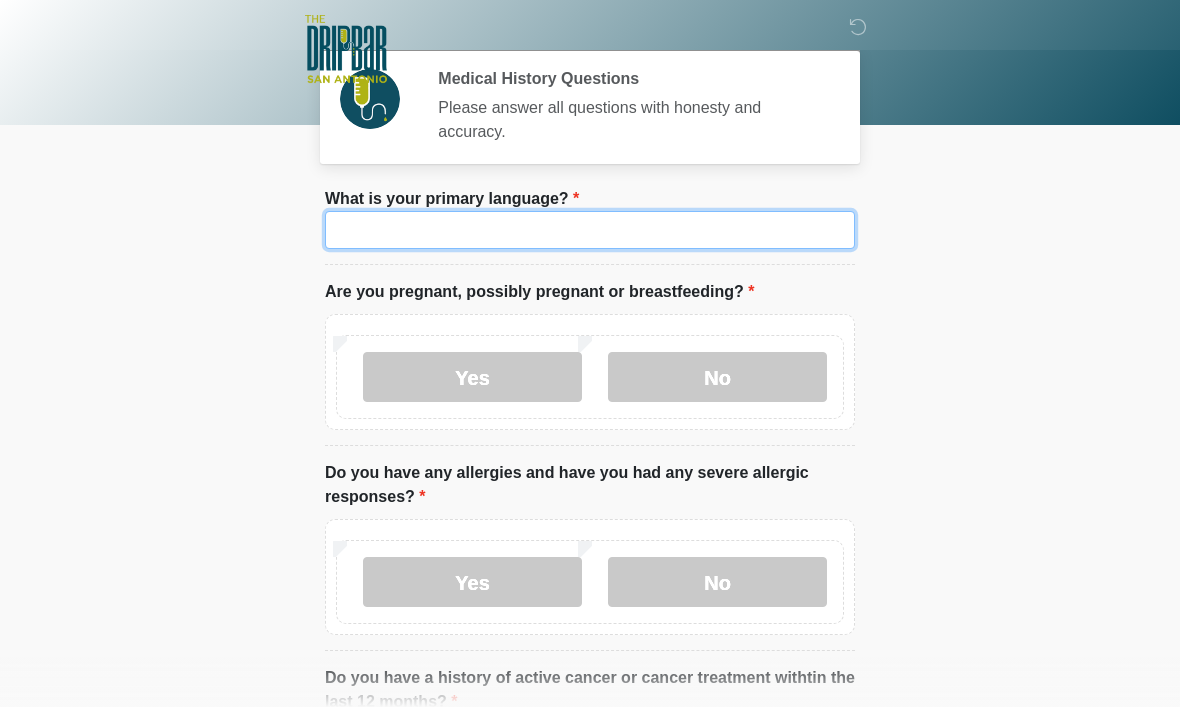 click on "What is your primary language?" at bounding box center [590, 230] 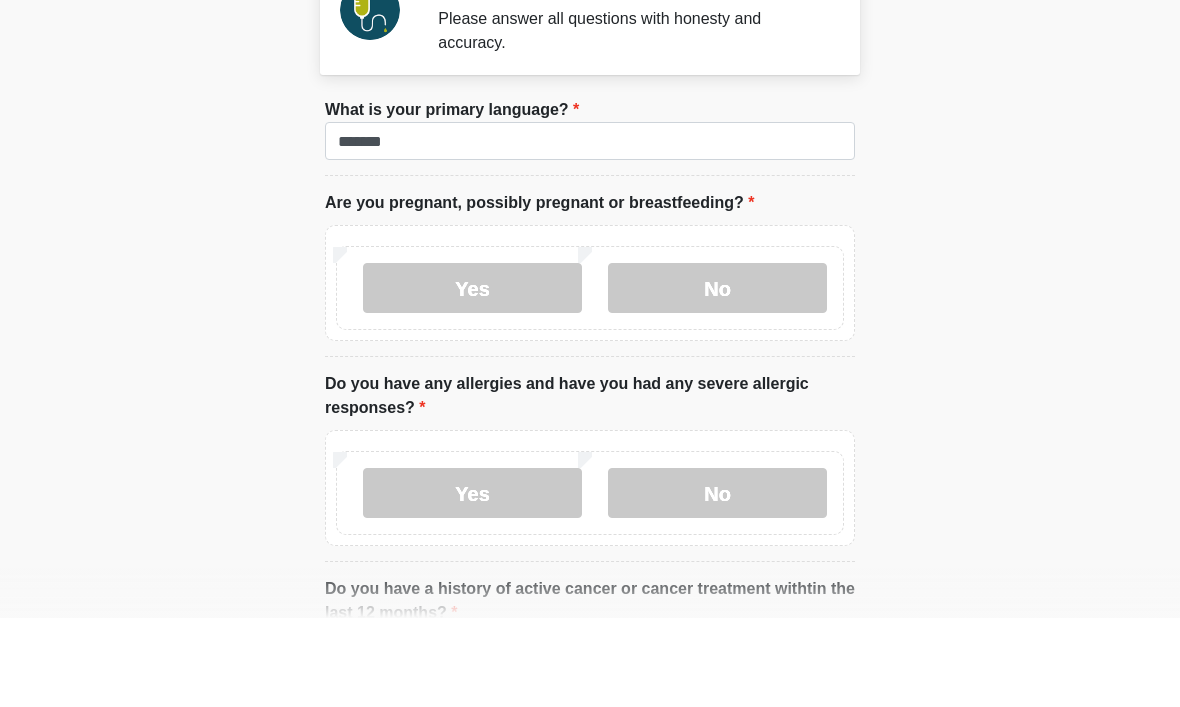 scroll, scrollTop: 89, scrollLeft: 0, axis: vertical 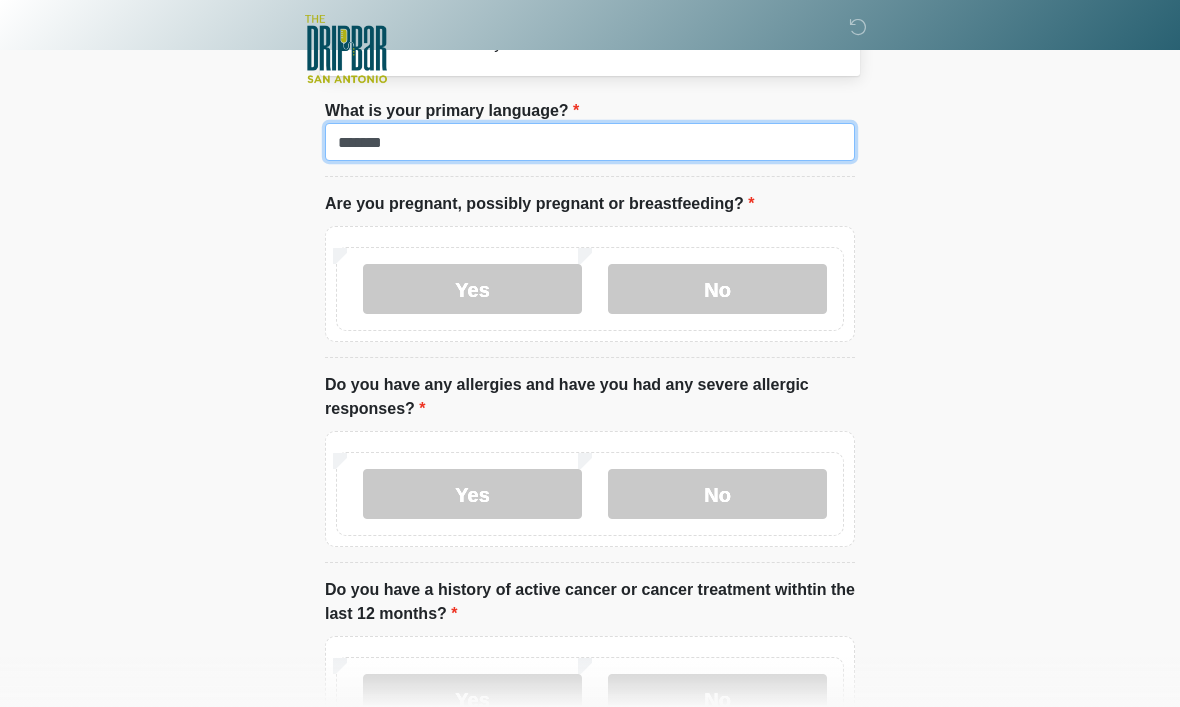 type on "*******" 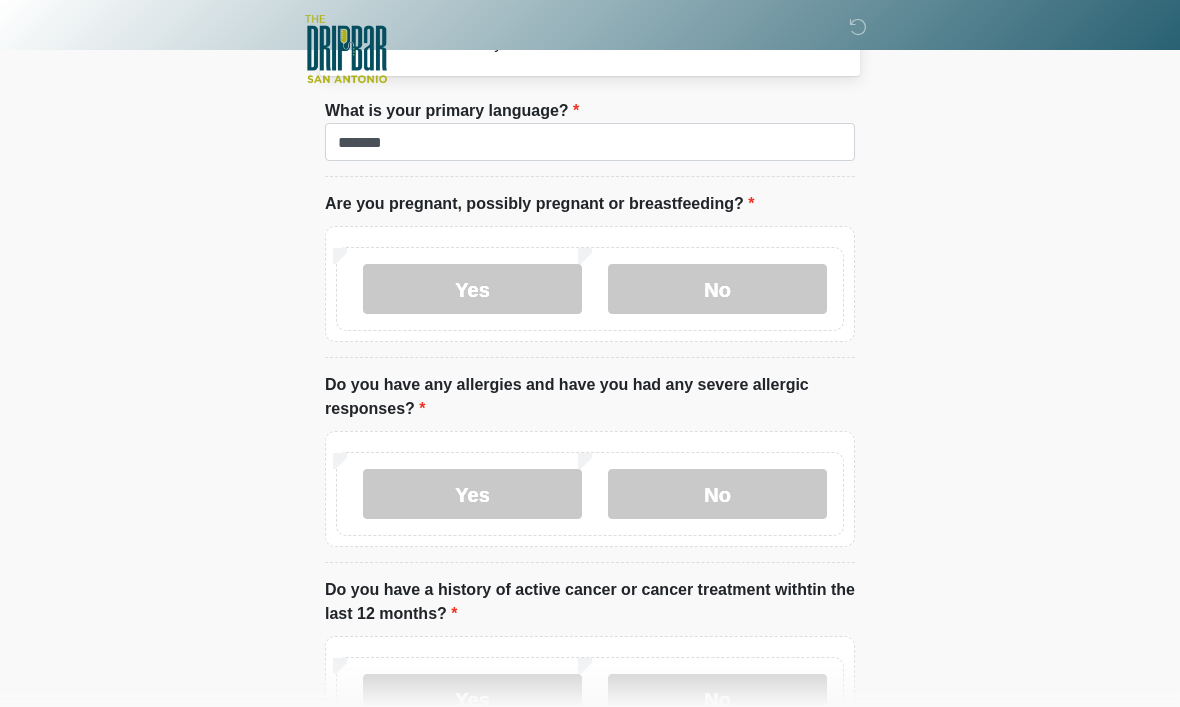 click on "No" at bounding box center (717, 289) 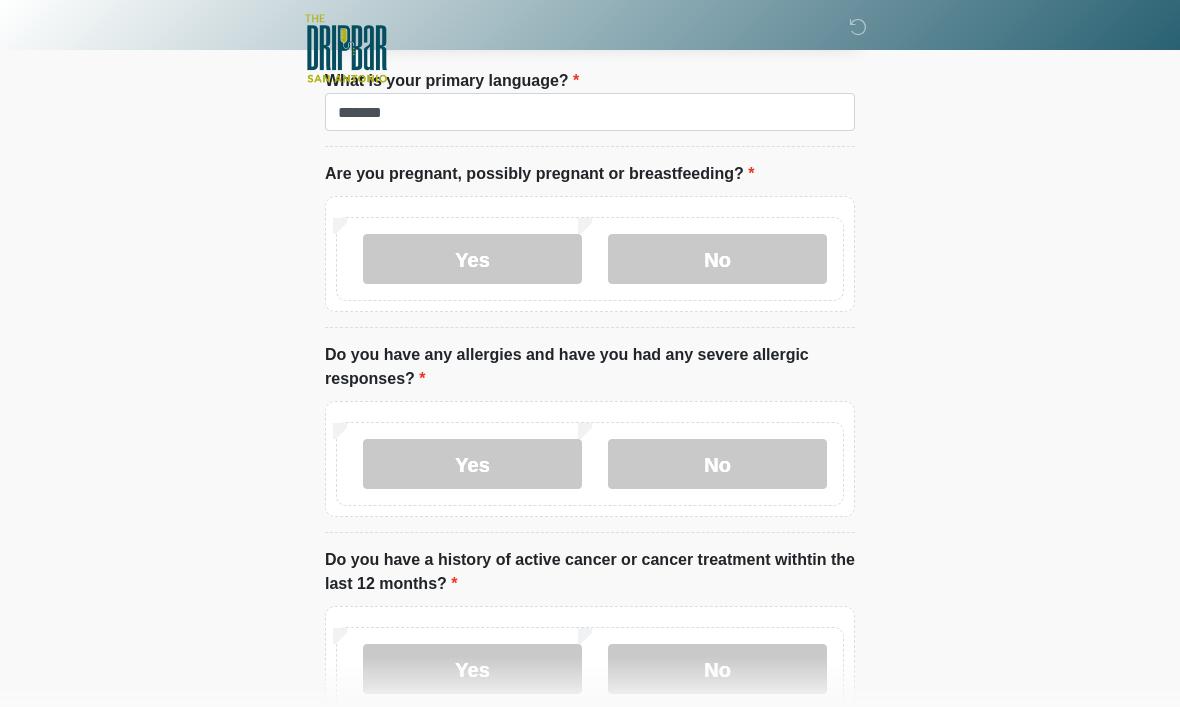 scroll, scrollTop: 124, scrollLeft: 0, axis: vertical 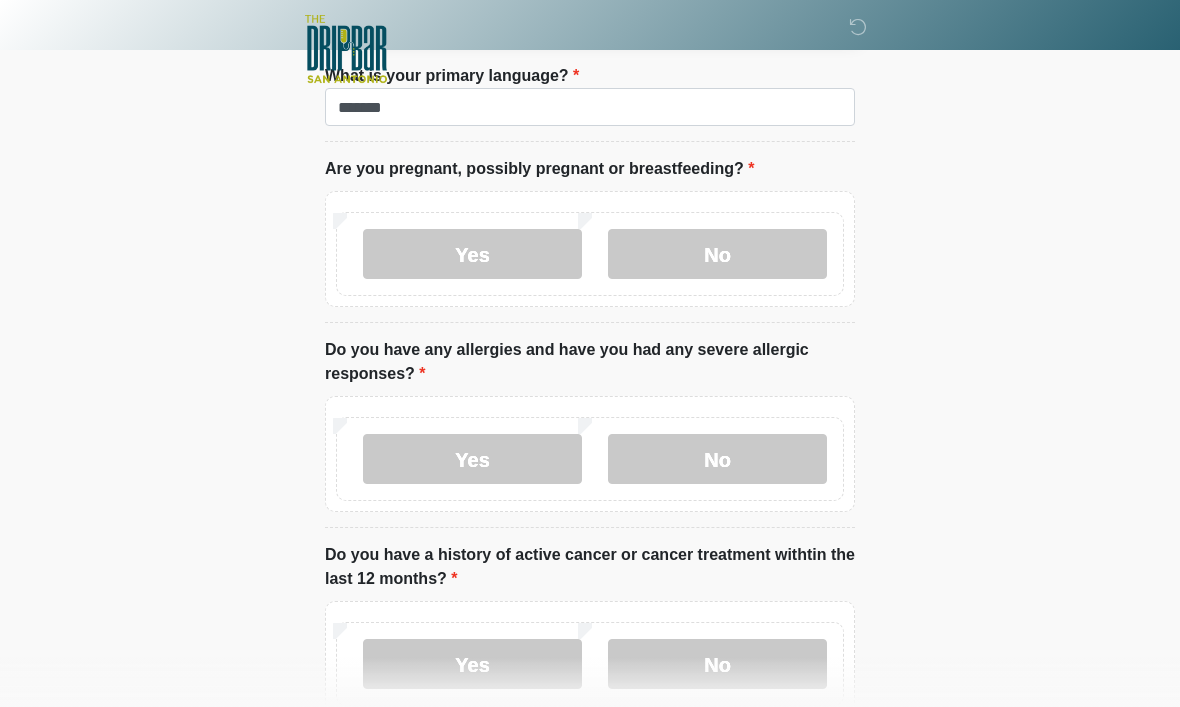 click on "No" at bounding box center [717, 459] 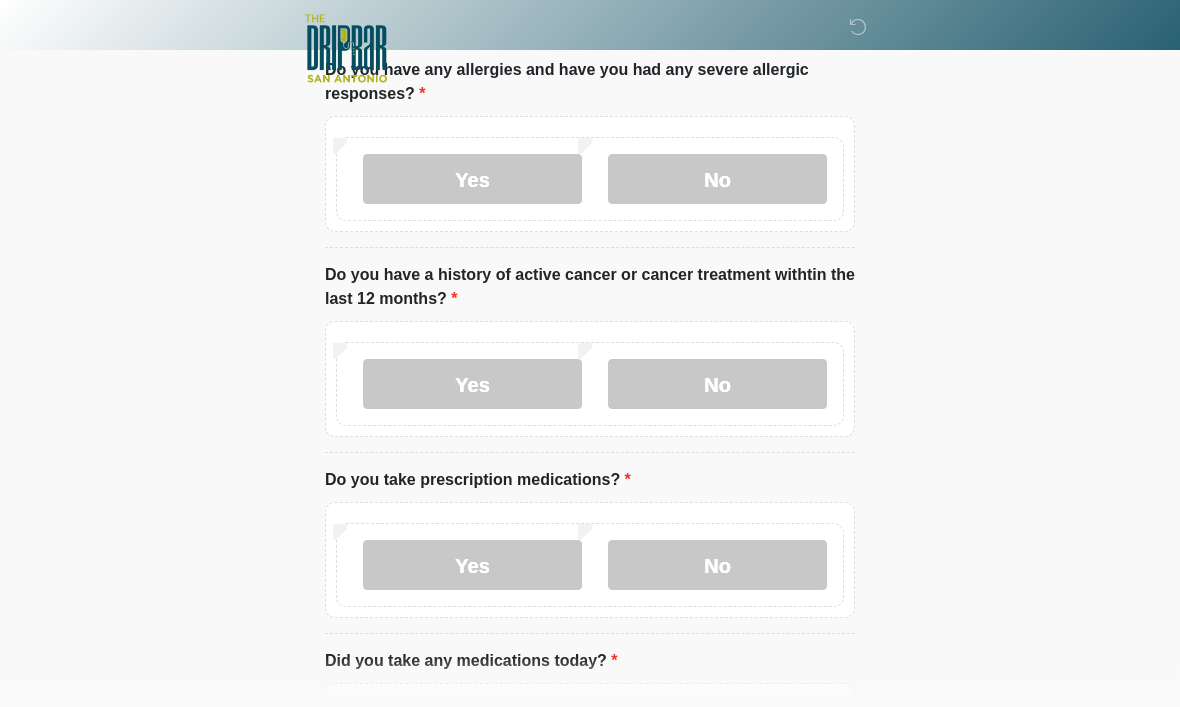 scroll, scrollTop: 402, scrollLeft: 0, axis: vertical 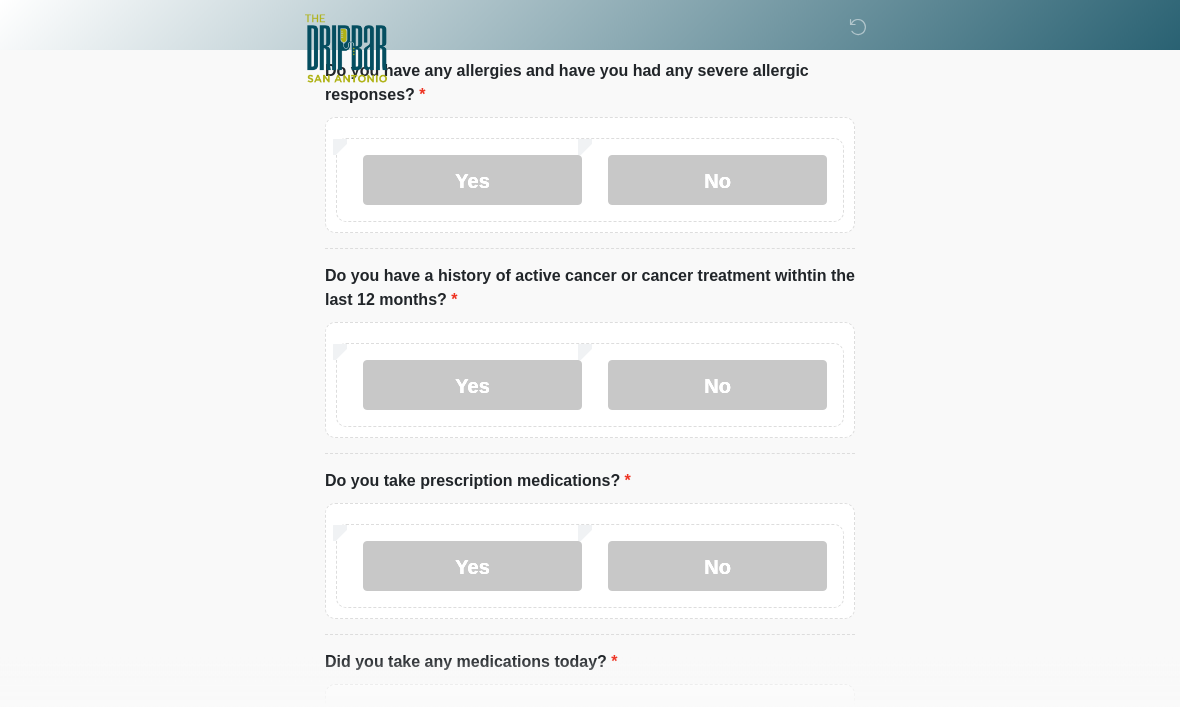 click on "No" at bounding box center (717, 386) 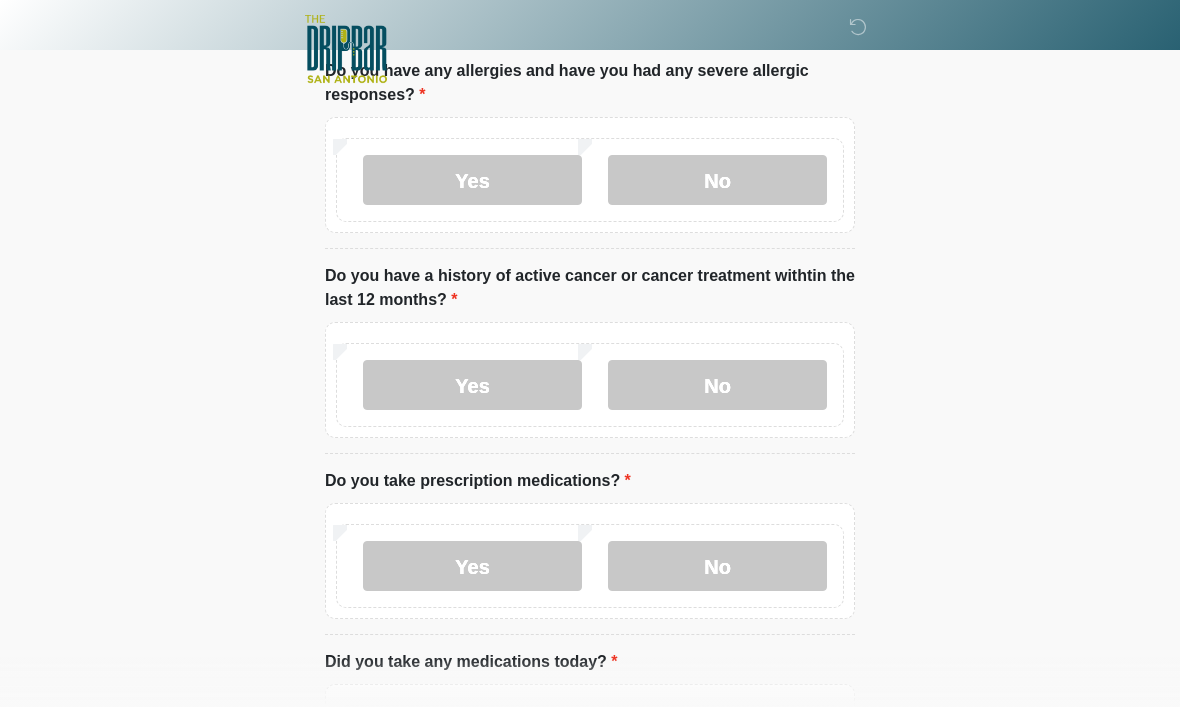 click on "No" at bounding box center [717, 566] 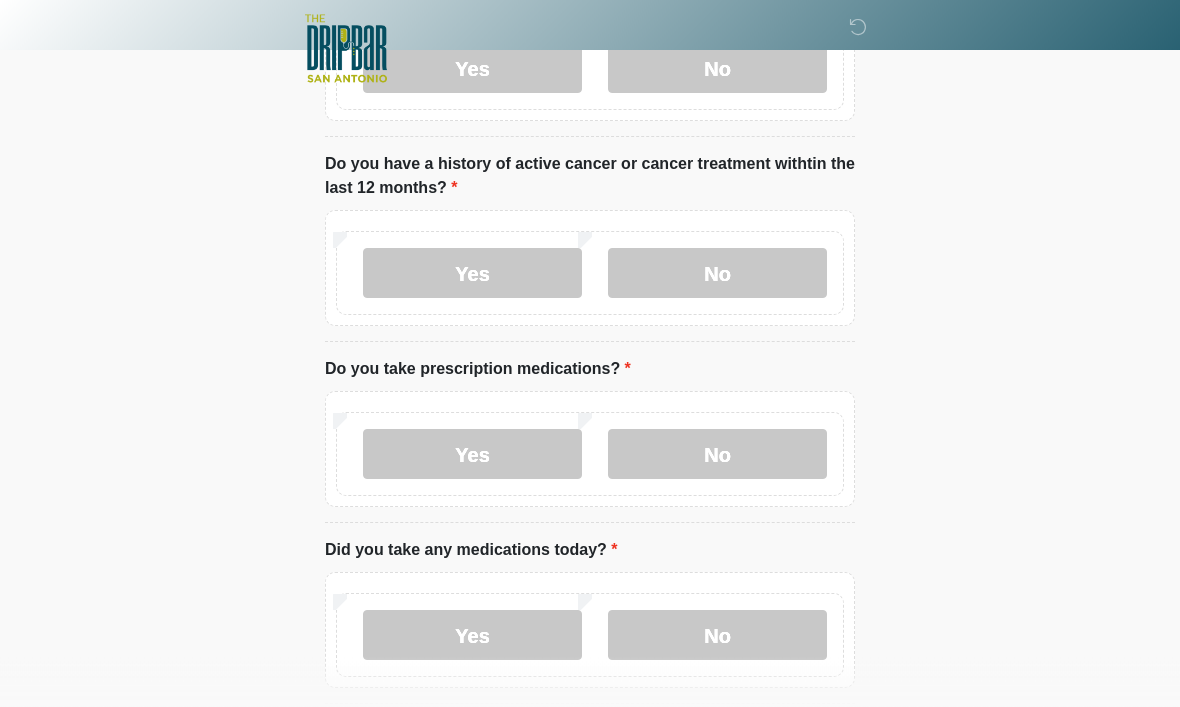 scroll, scrollTop: 598, scrollLeft: 0, axis: vertical 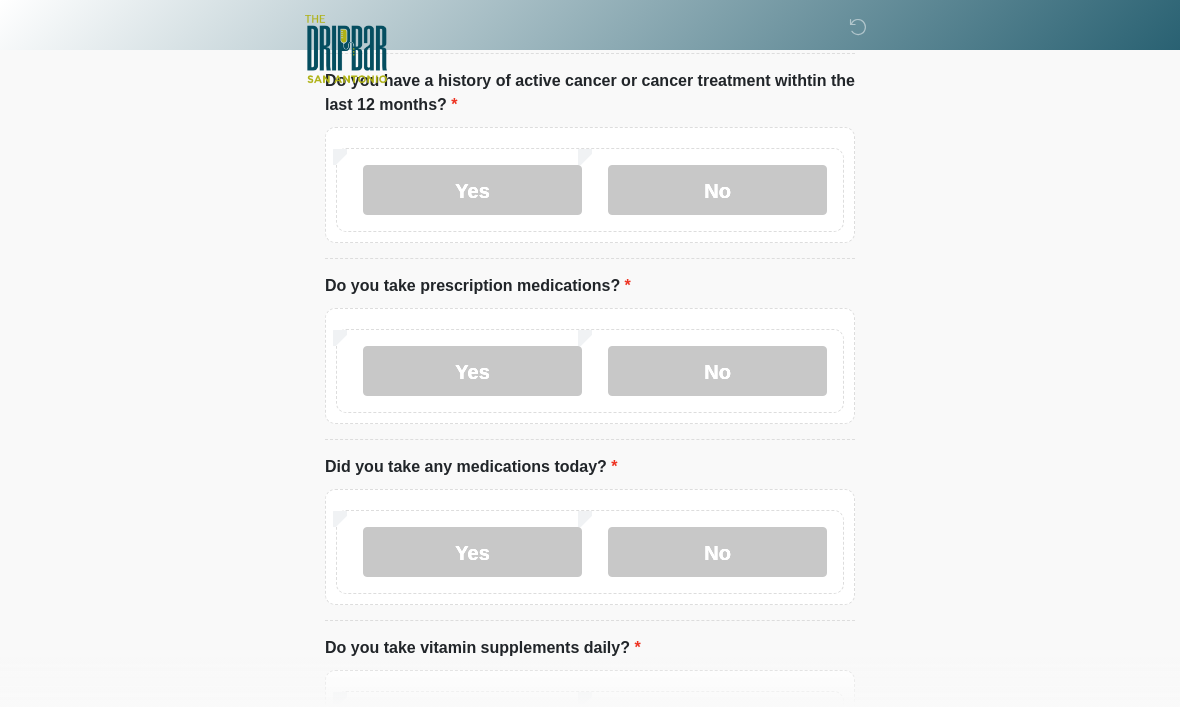 click on "No" at bounding box center (717, 552) 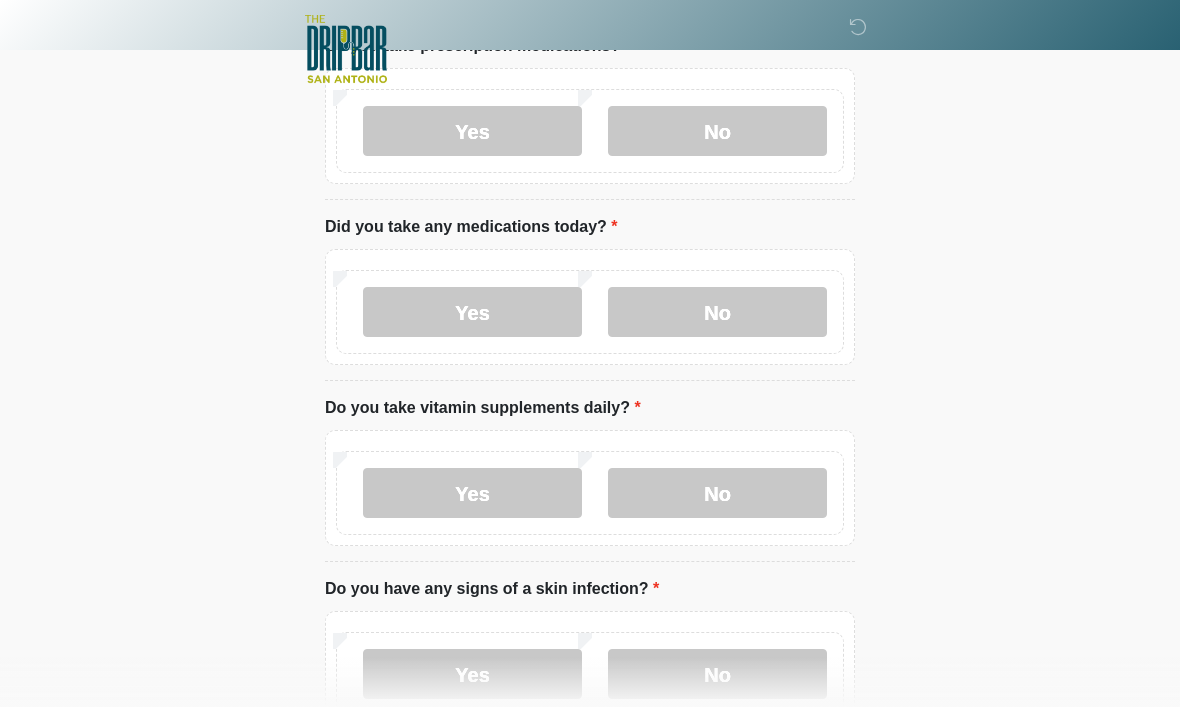 scroll, scrollTop: 844, scrollLeft: 0, axis: vertical 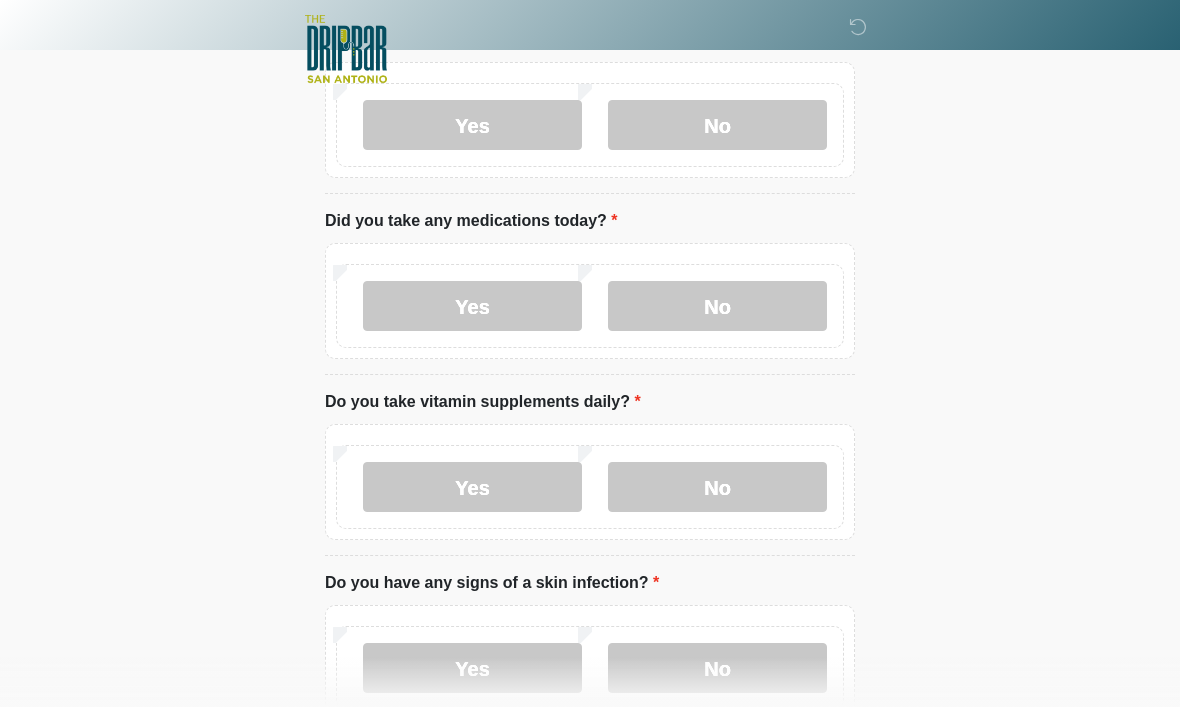 click on "Yes" at bounding box center [472, 487] 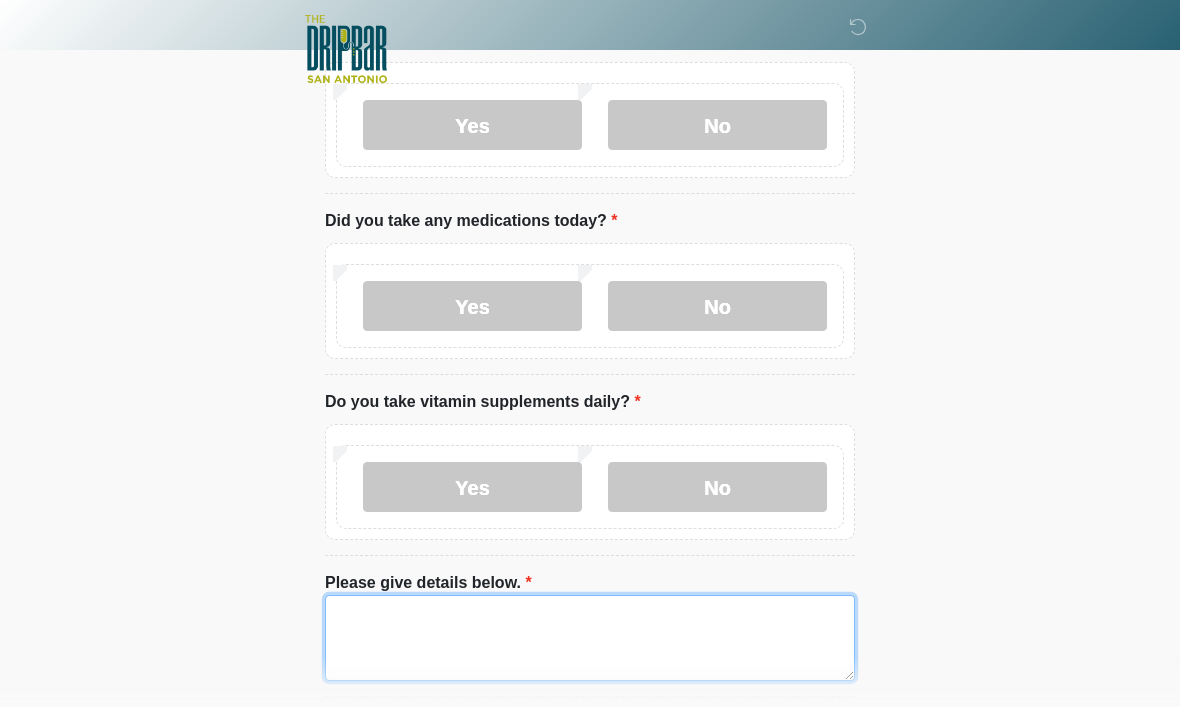 click on "Please give details below." at bounding box center (590, 638) 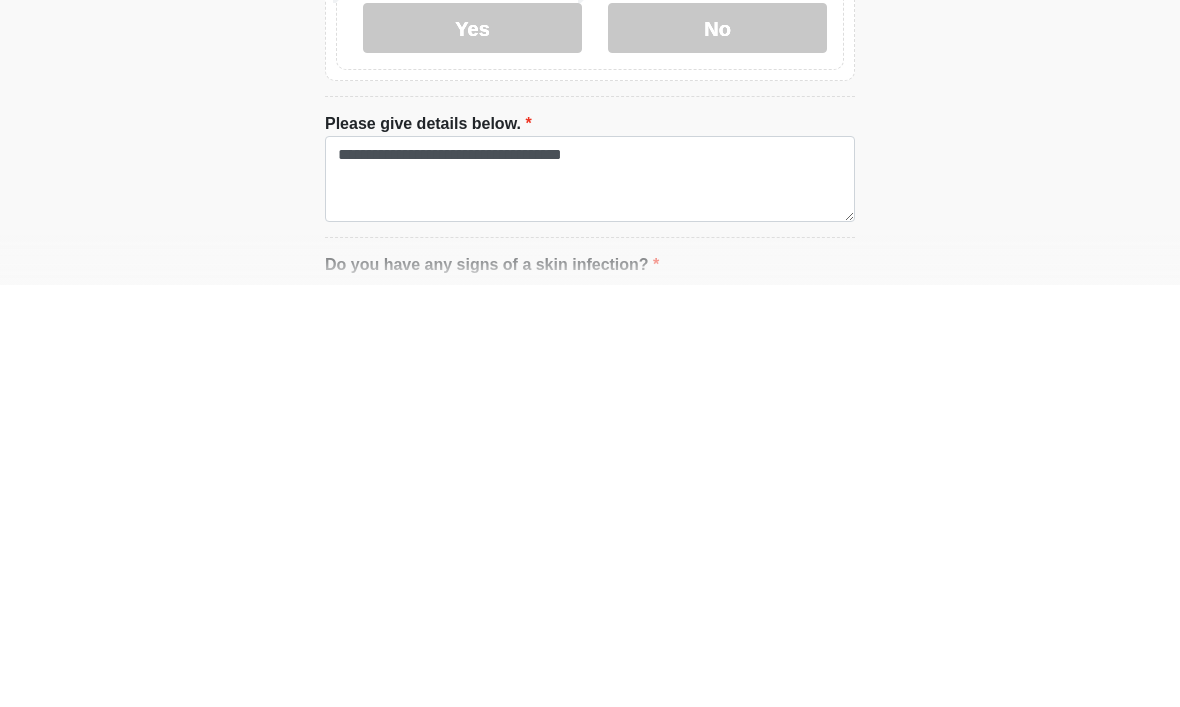 scroll, scrollTop: 1303, scrollLeft: 0, axis: vertical 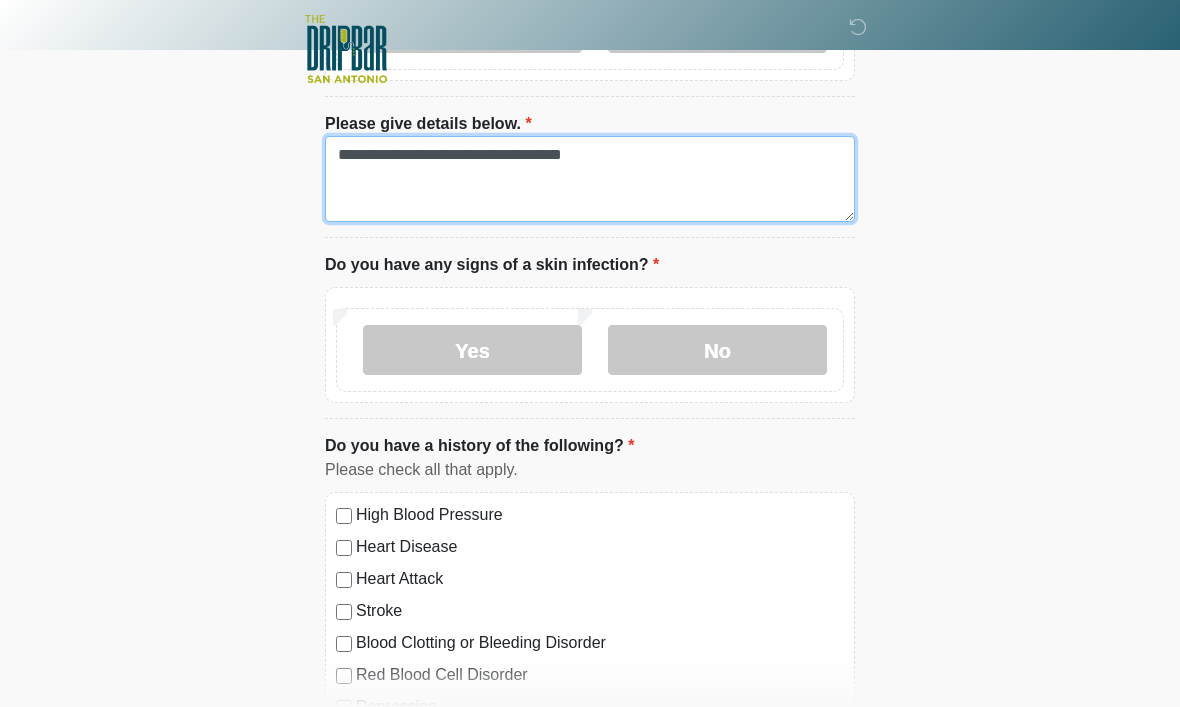 type on "**********" 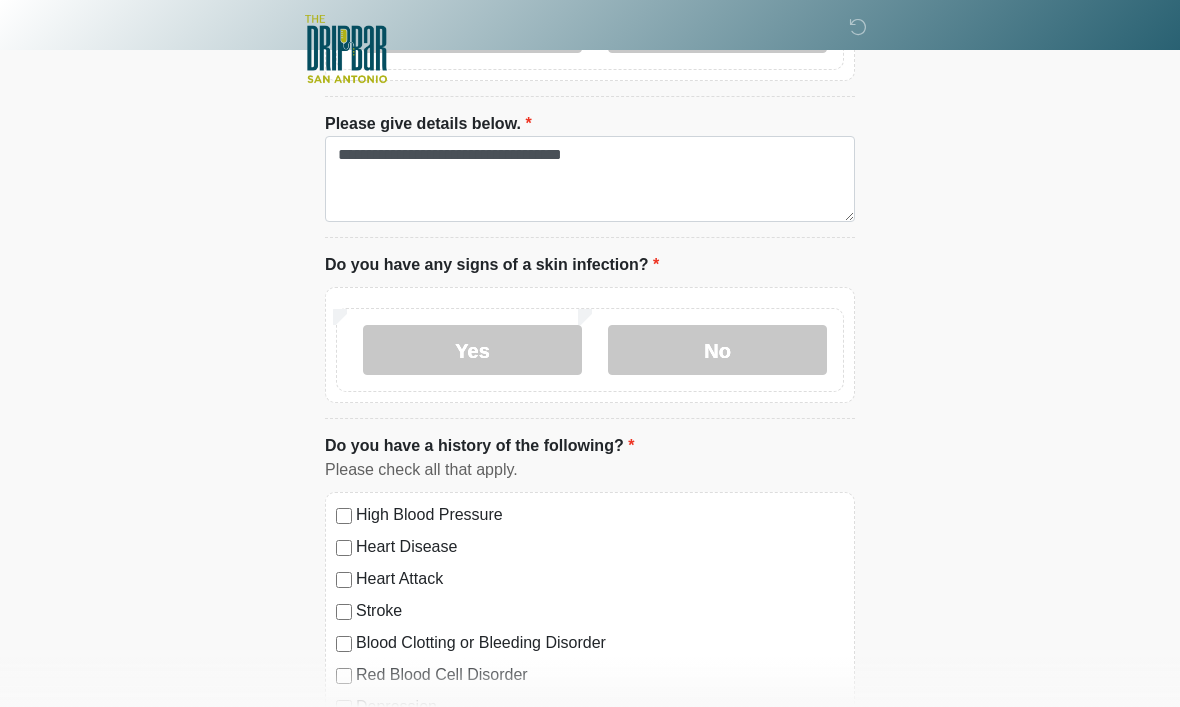 click on "No" at bounding box center (717, 350) 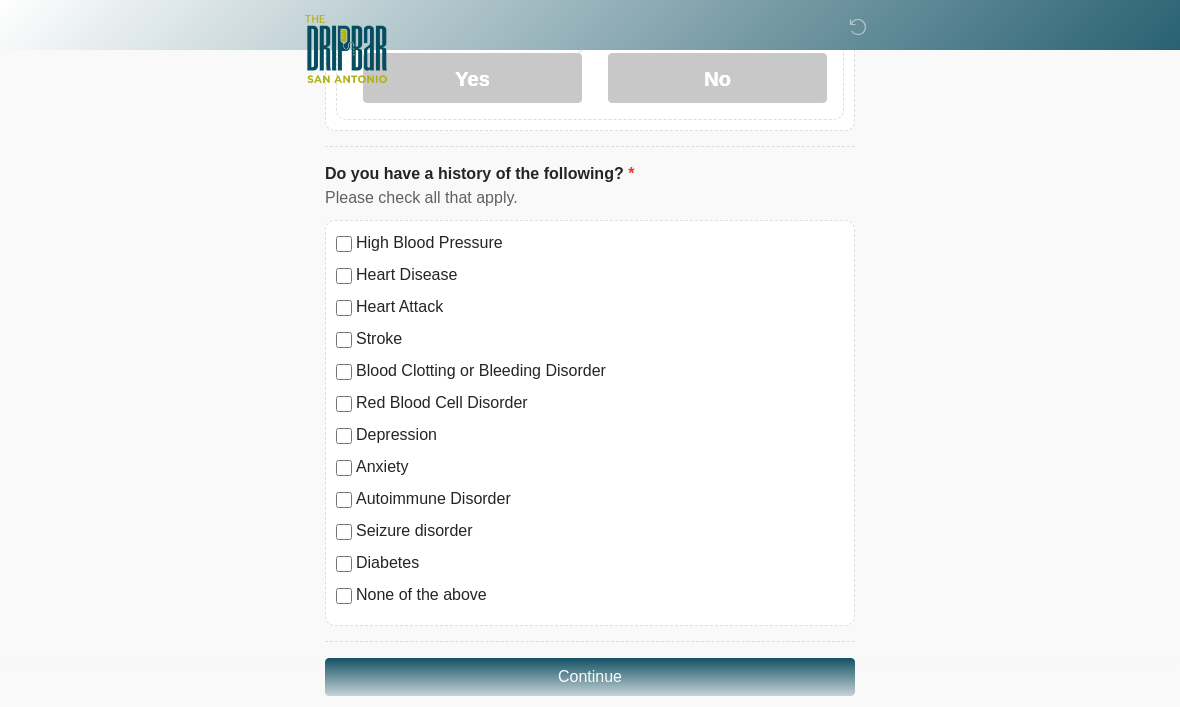scroll, scrollTop: 1600, scrollLeft: 0, axis: vertical 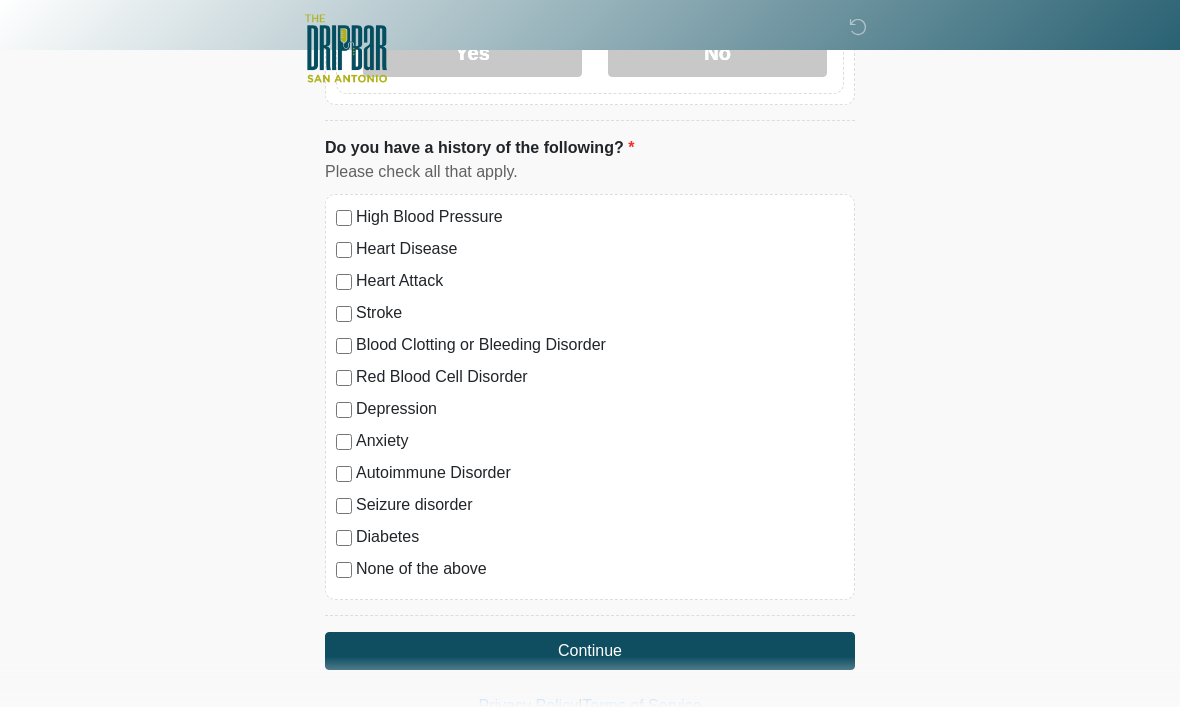 click on "Continue" at bounding box center (590, 652) 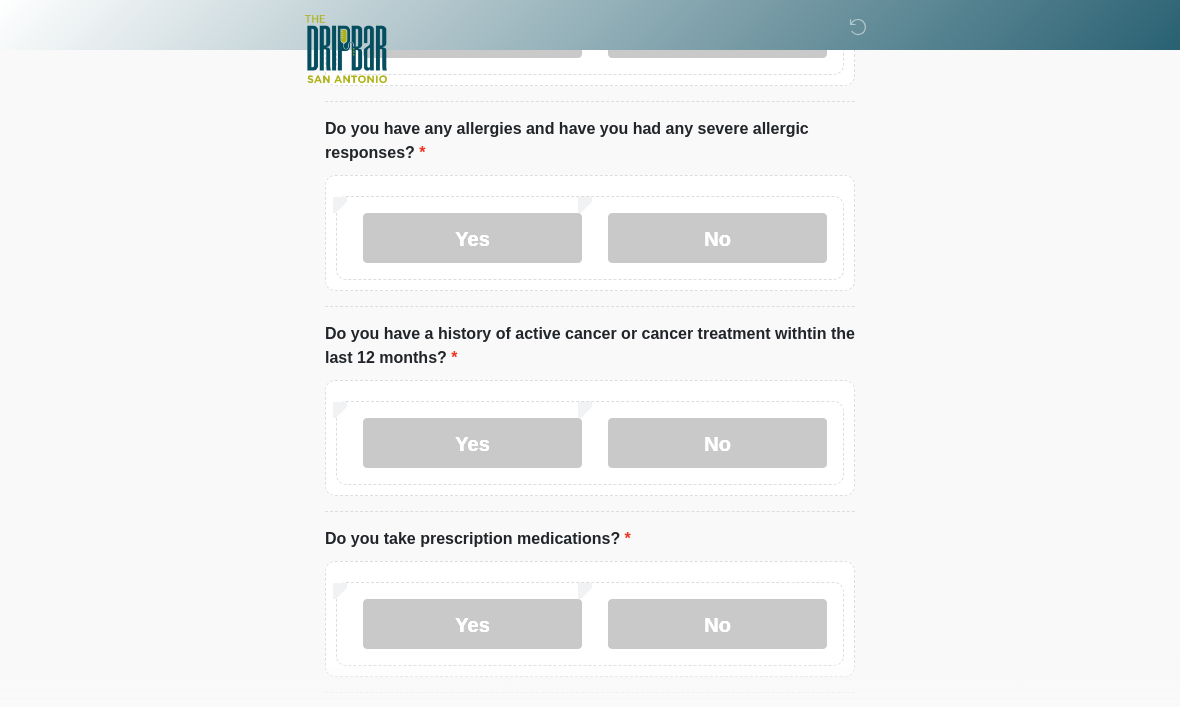 scroll, scrollTop: 0, scrollLeft: 0, axis: both 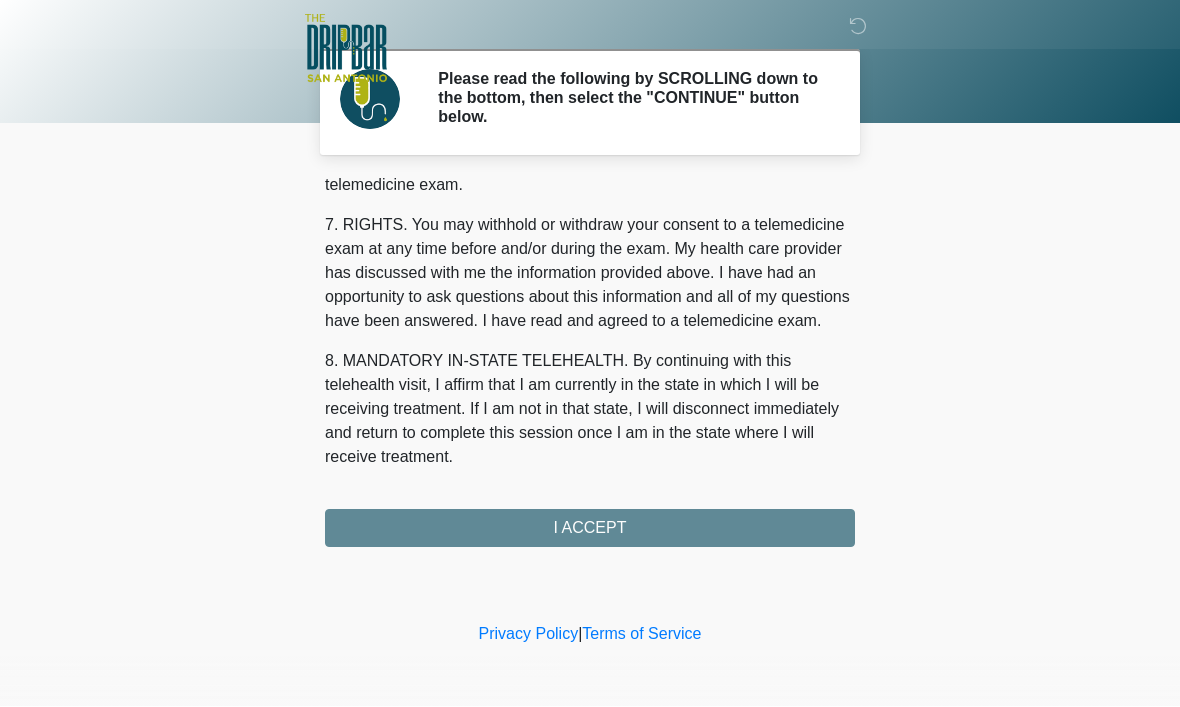 click on "I ACCEPT" at bounding box center (590, 529) 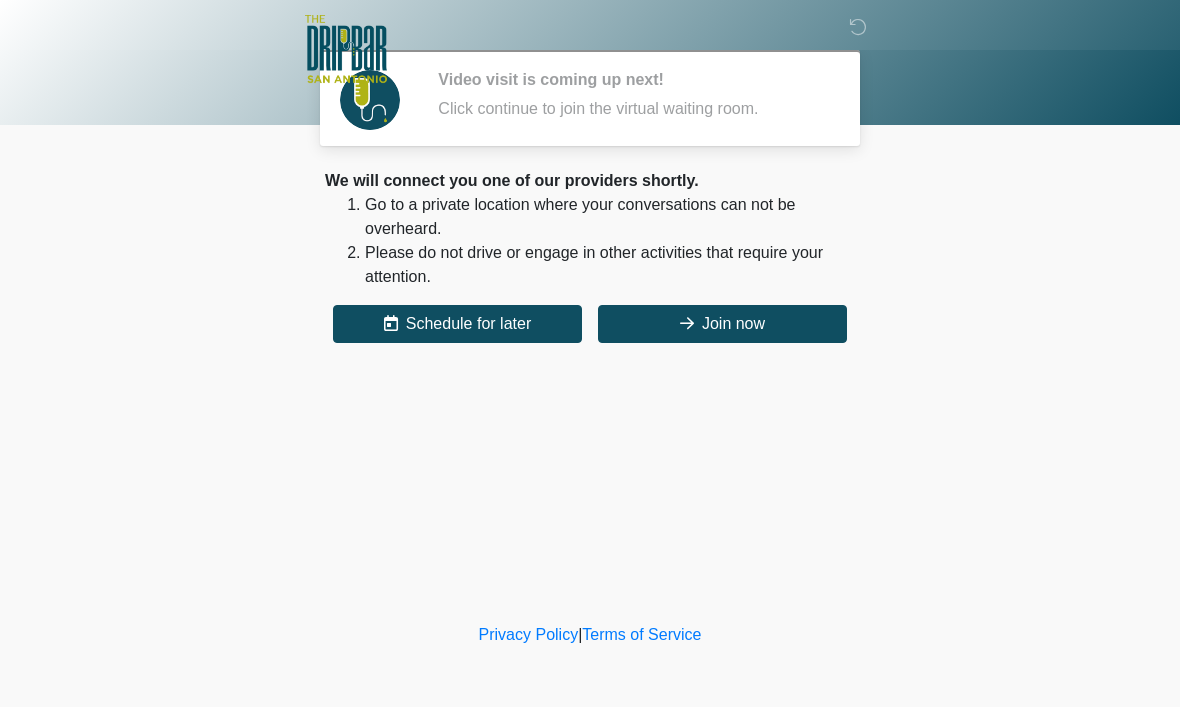click on "Join now" at bounding box center (722, 324) 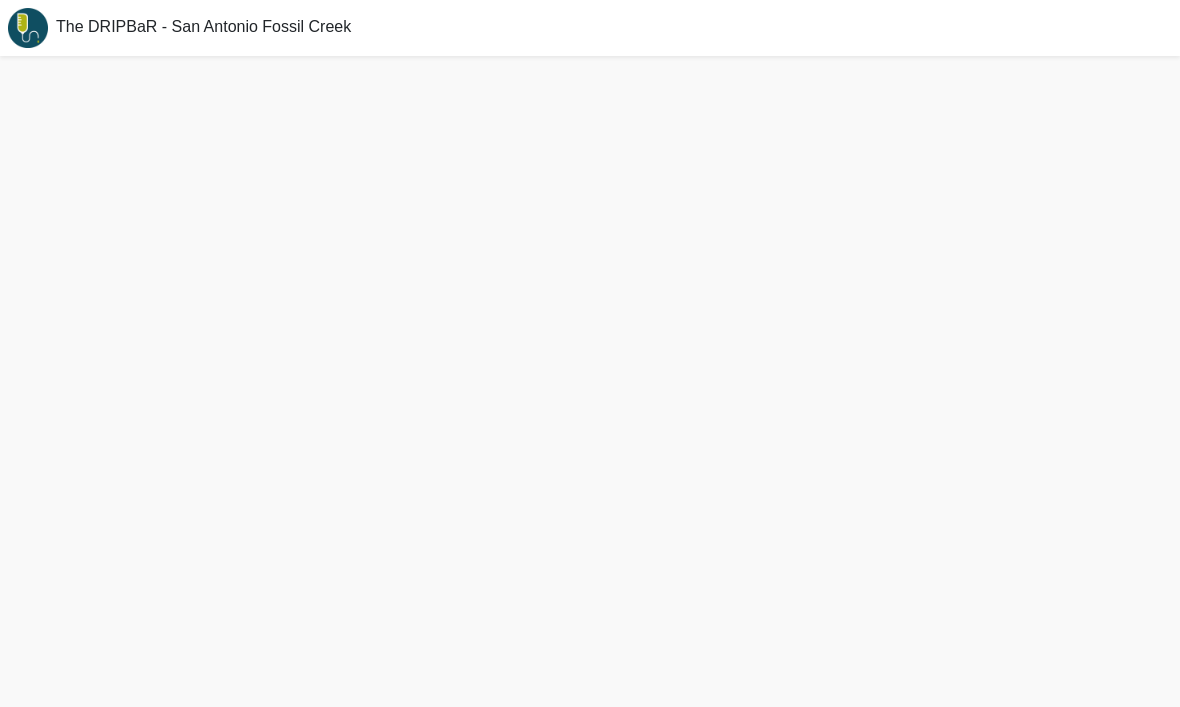 scroll, scrollTop: 0, scrollLeft: 0, axis: both 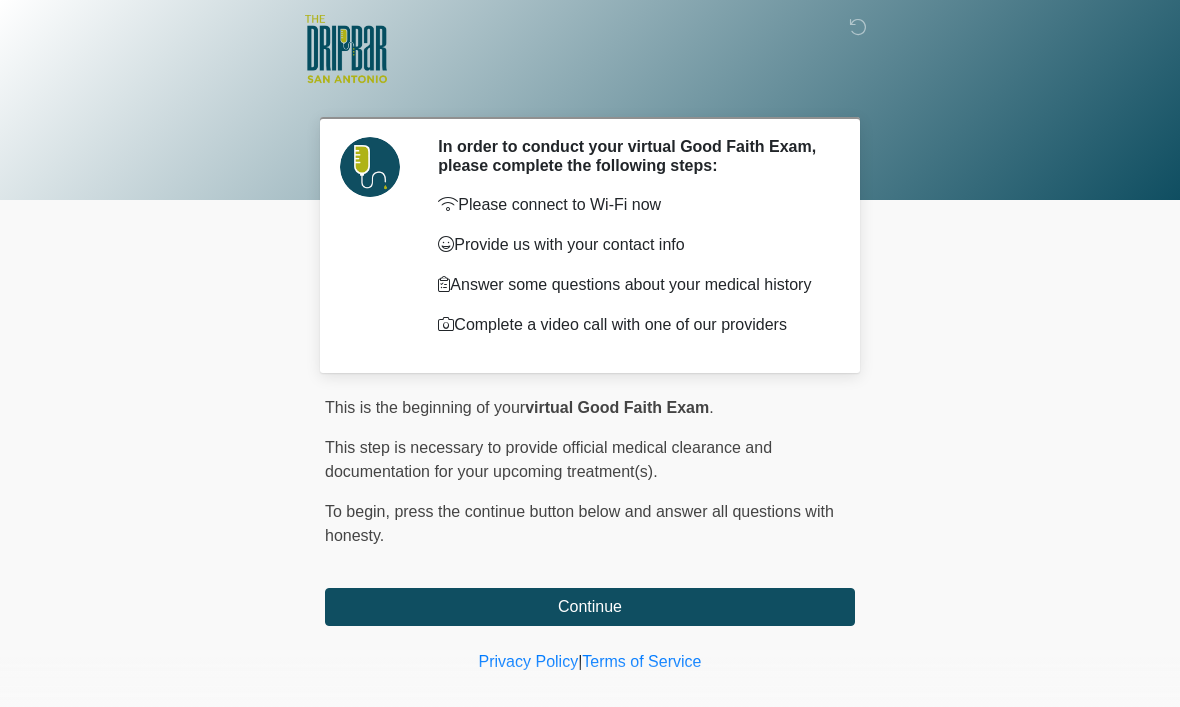 click on "Continue" at bounding box center [590, 607] 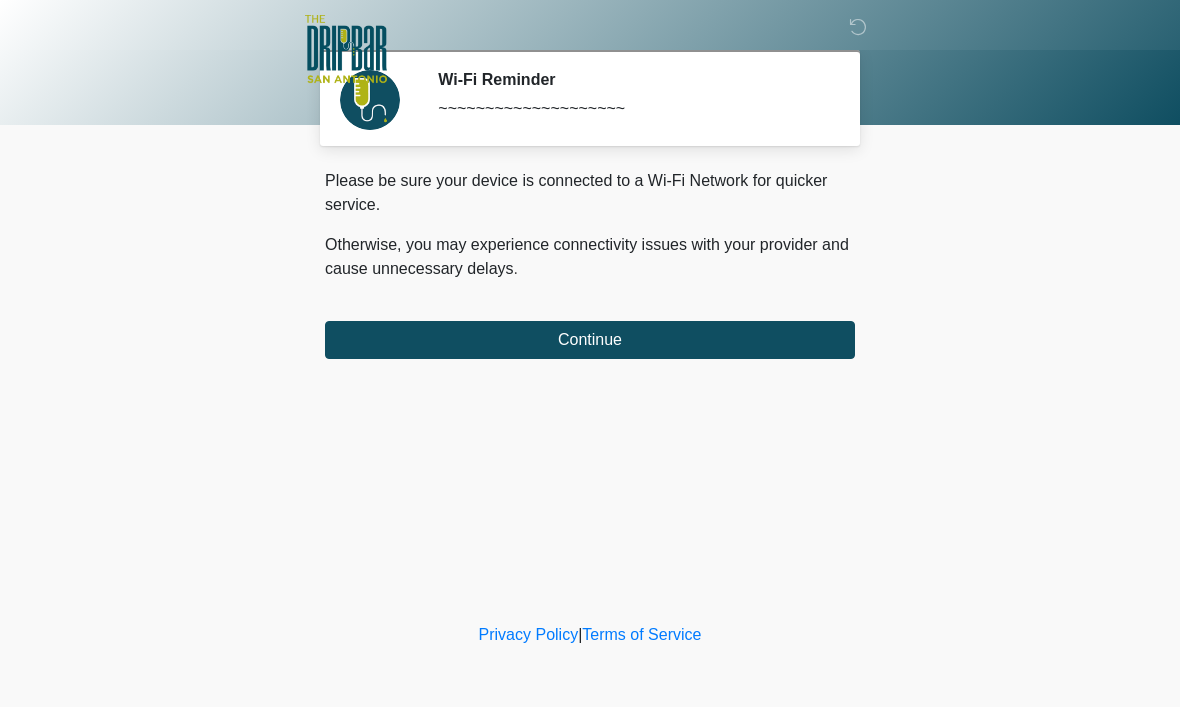 click on "Continue" at bounding box center (590, 340) 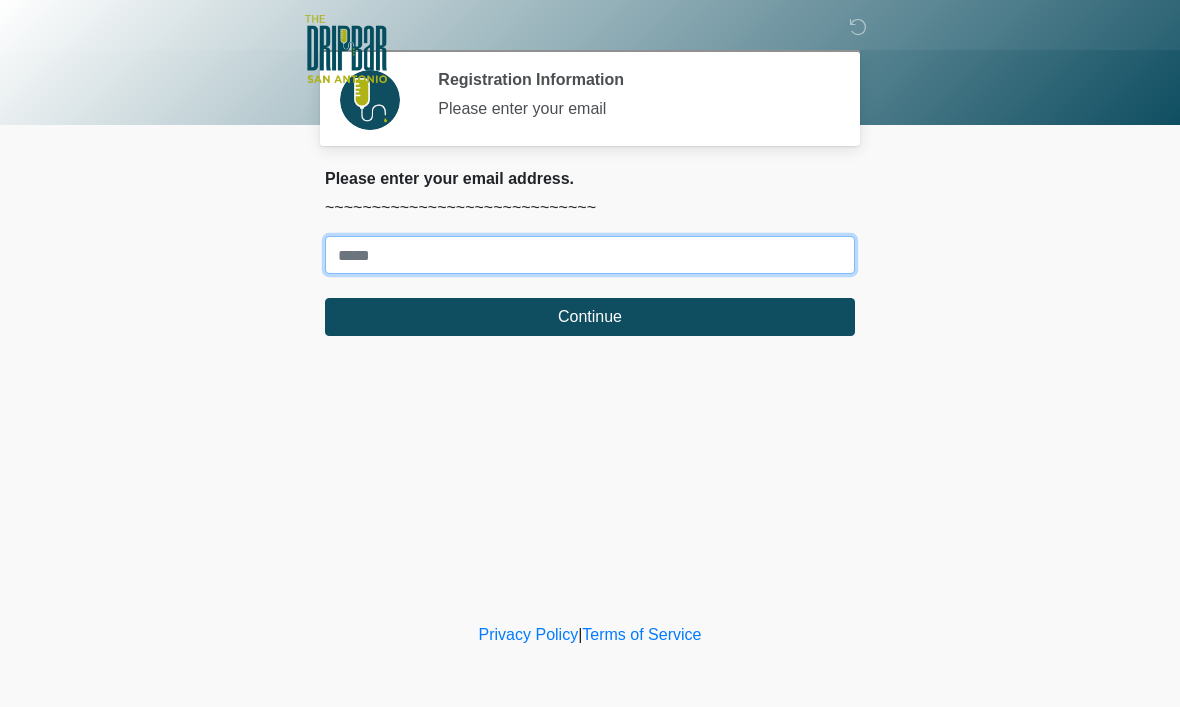 click on "Where should we email your treatment plan?" at bounding box center [590, 255] 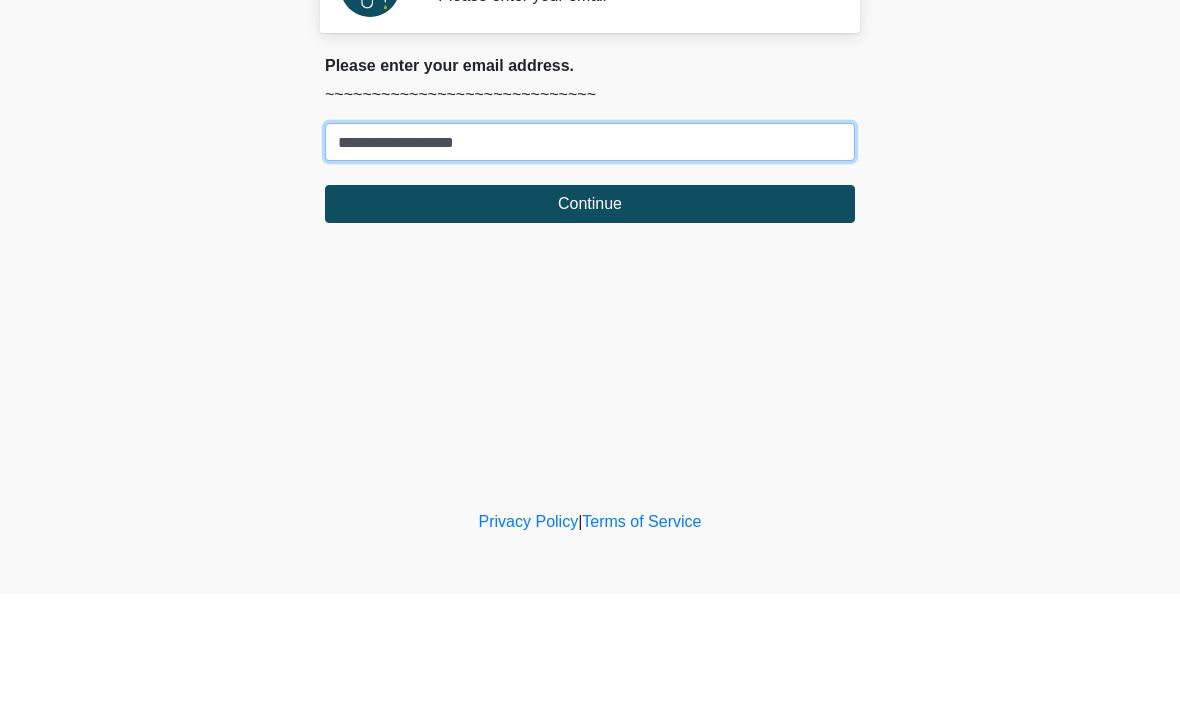 click on "**********" at bounding box center [590, 255] 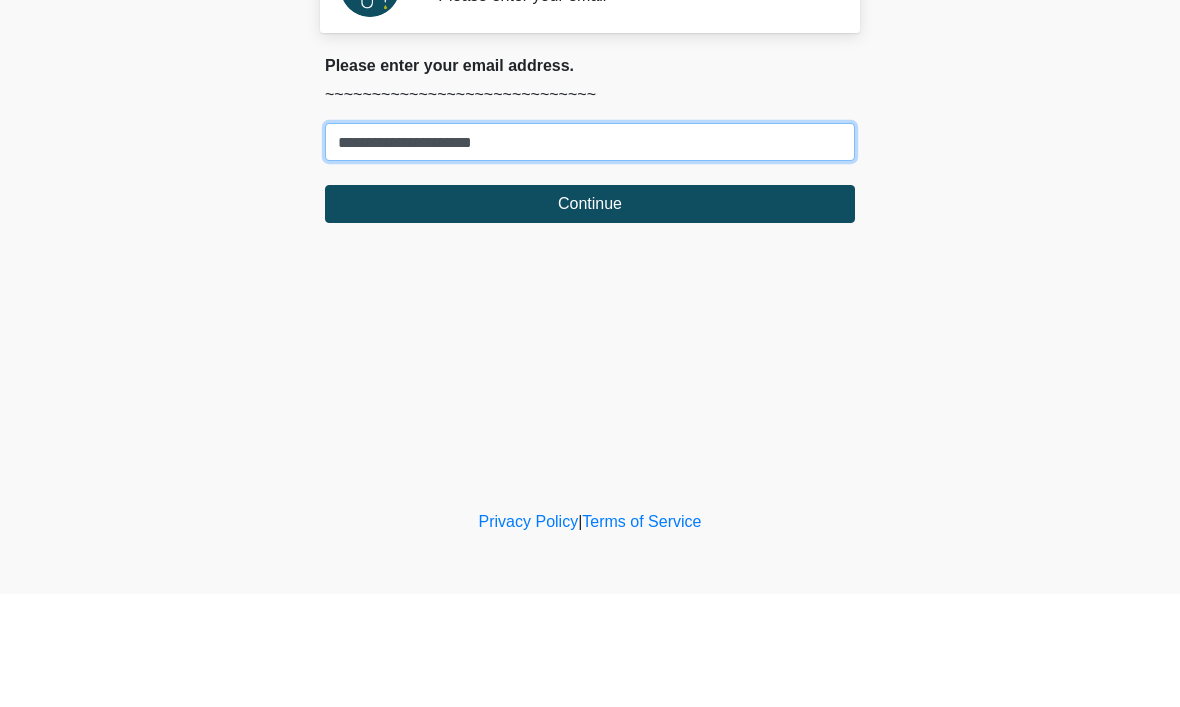 click on "**********" at bounding box center (590, 255) 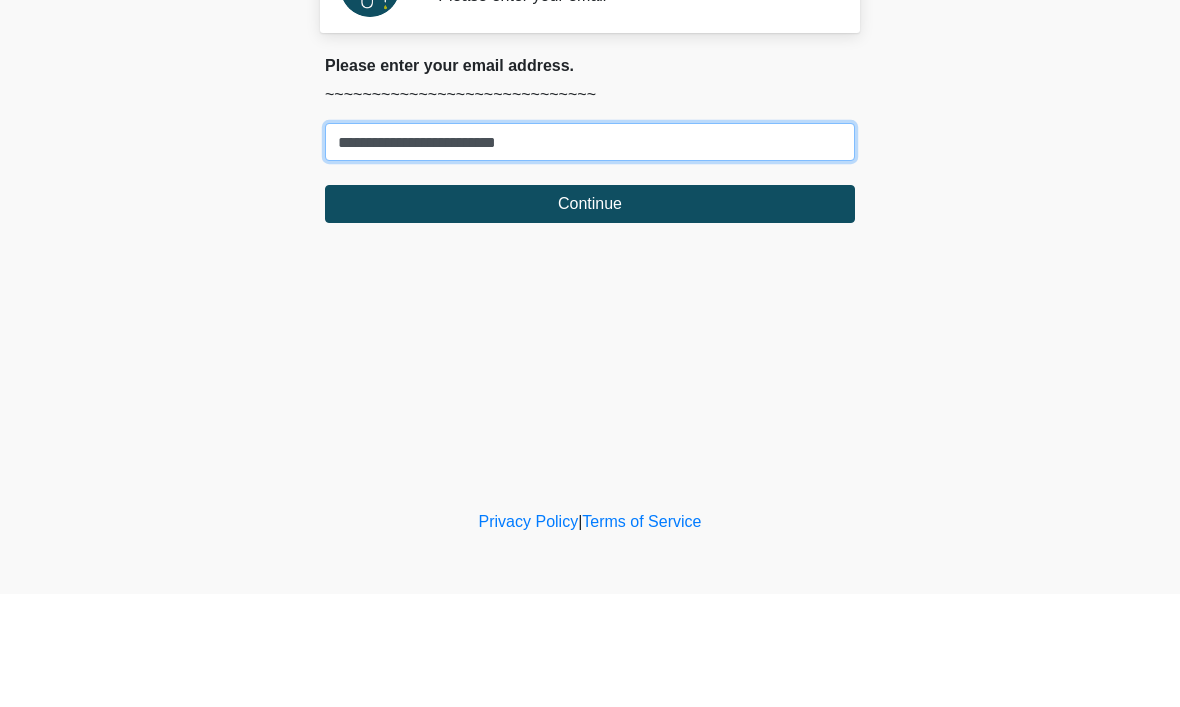 click on "**********" at bounding box center [590, 255] 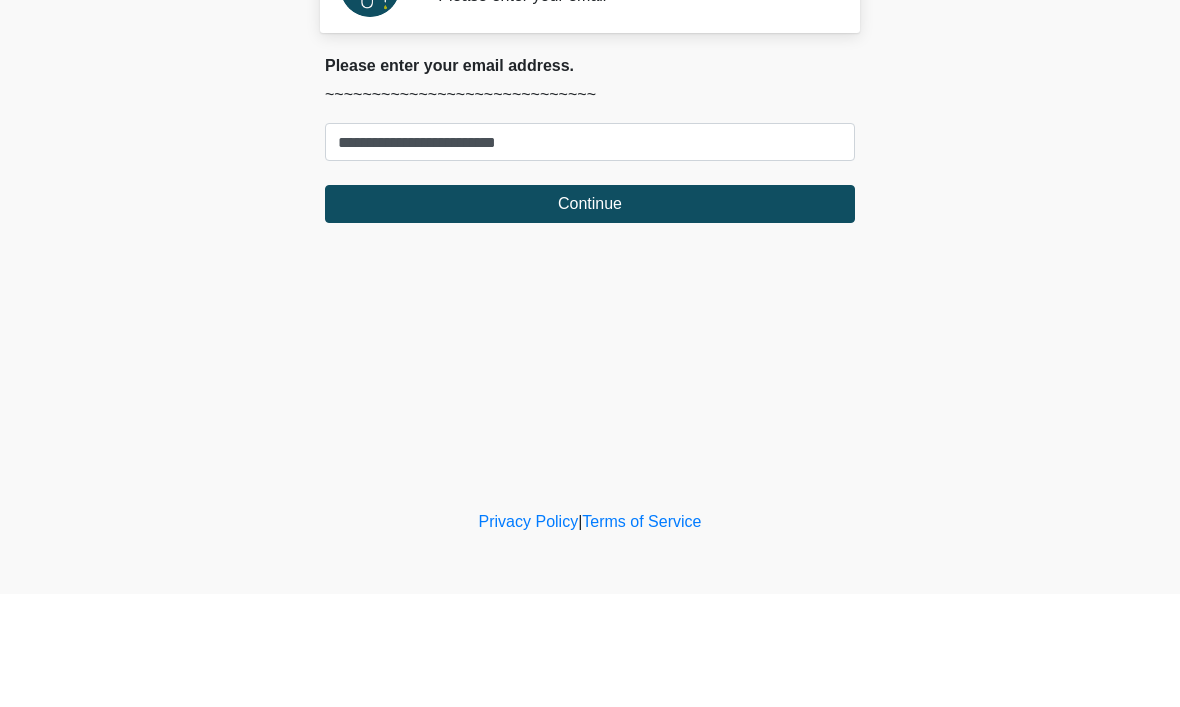 click on "Continue" at bounding box center [590, 317] 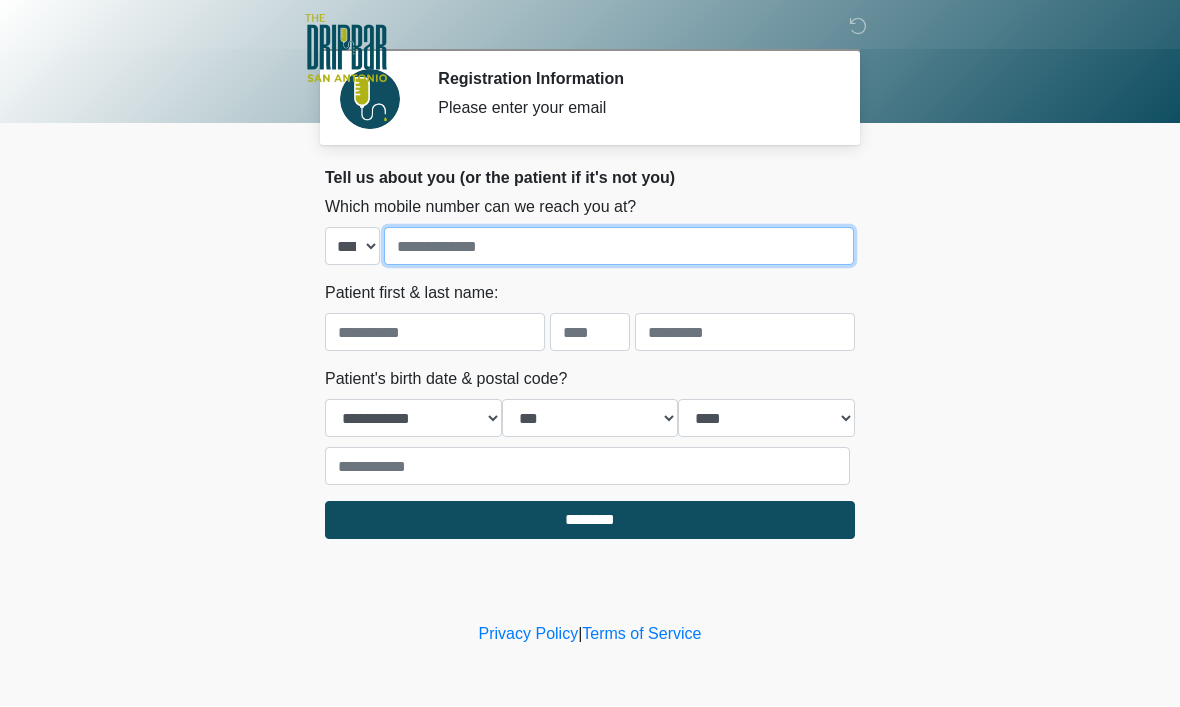 click at bounding box center (619, 247) 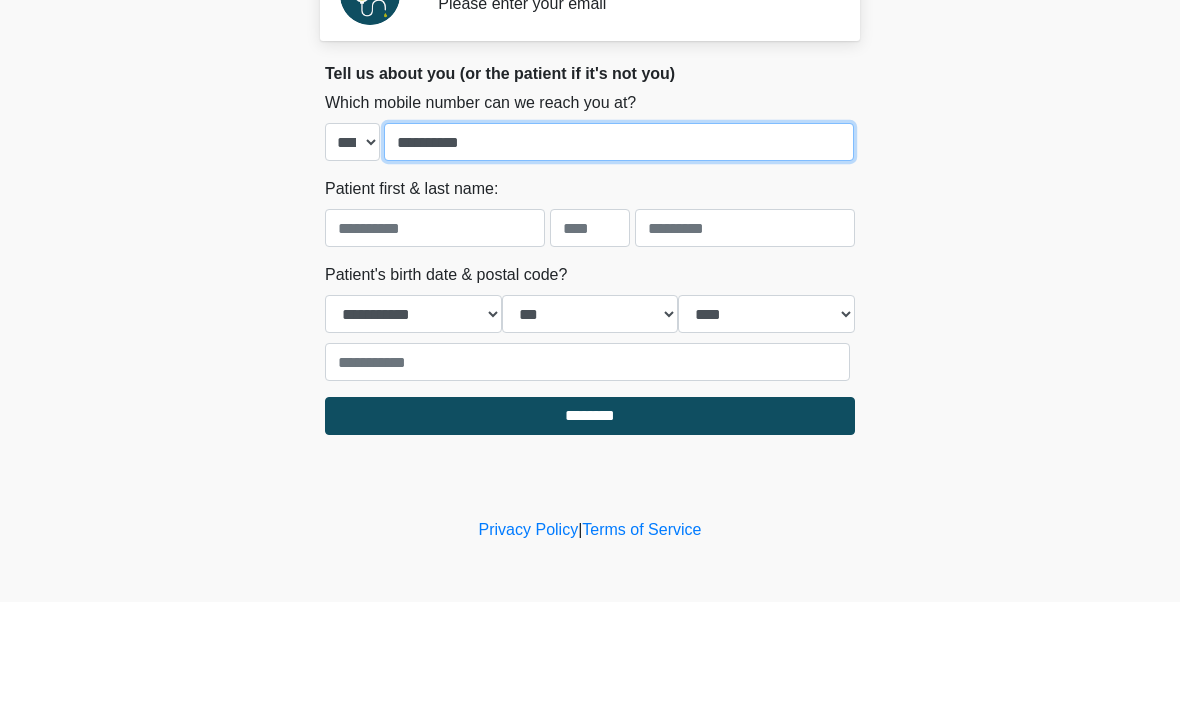 type on "**********" 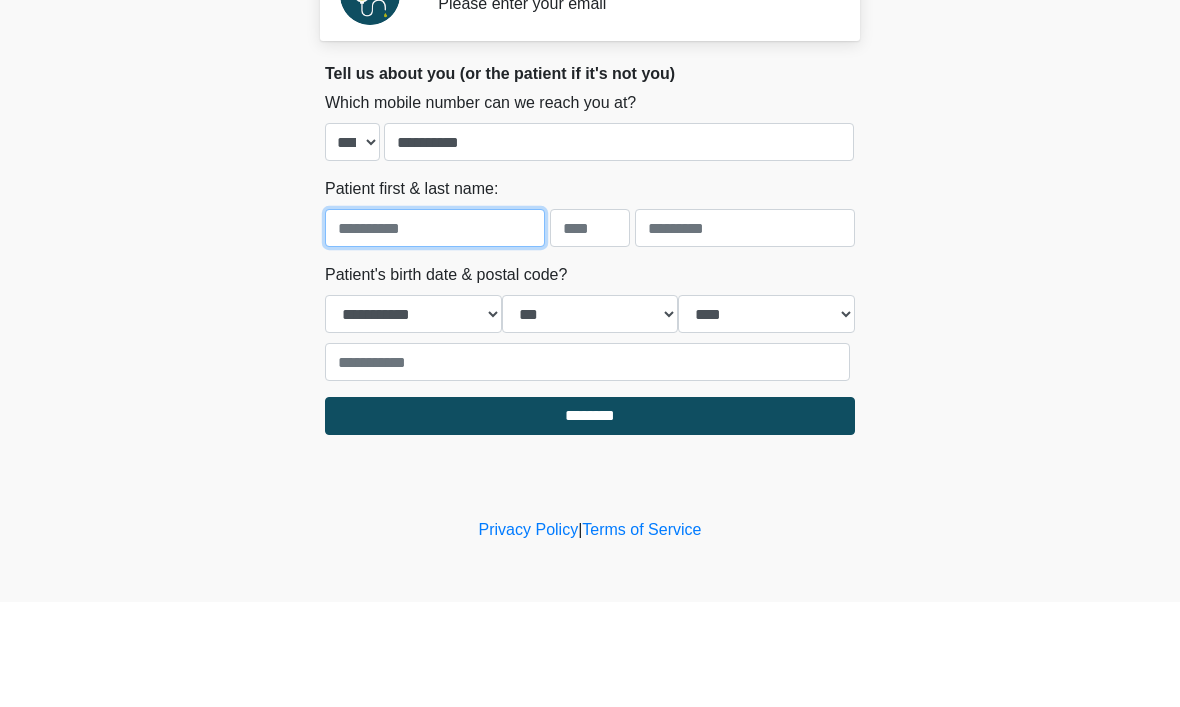 click at bounding box center (435, 333) 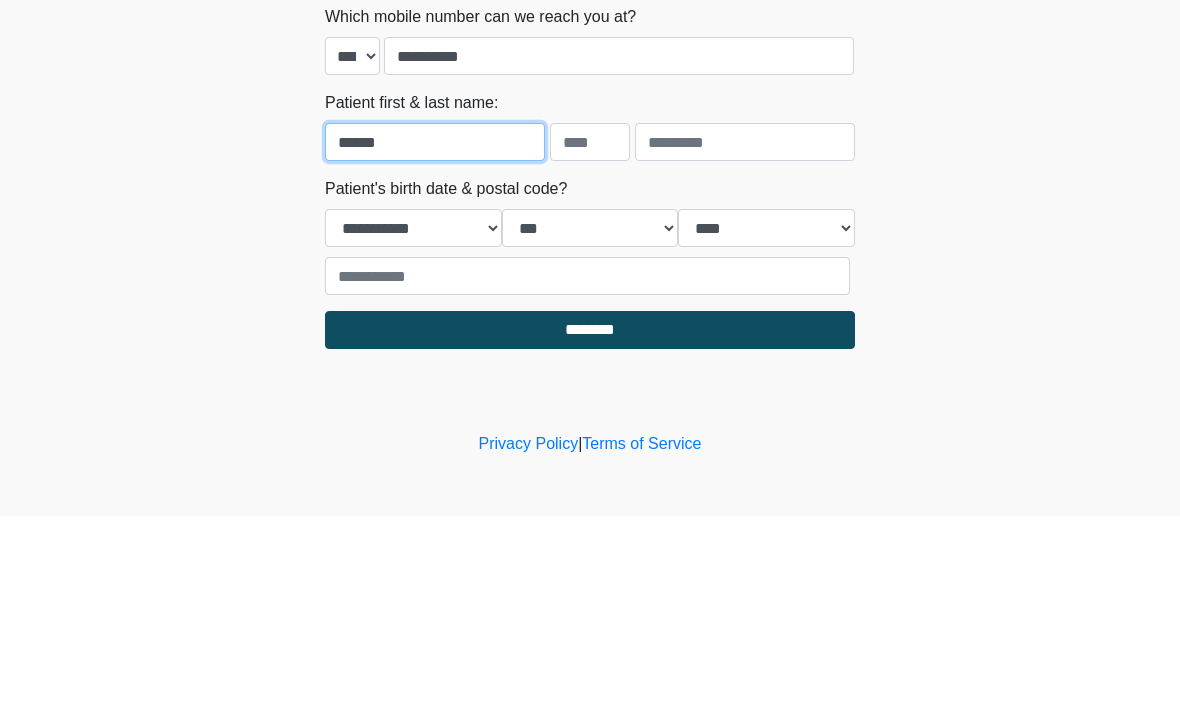 type on "******" 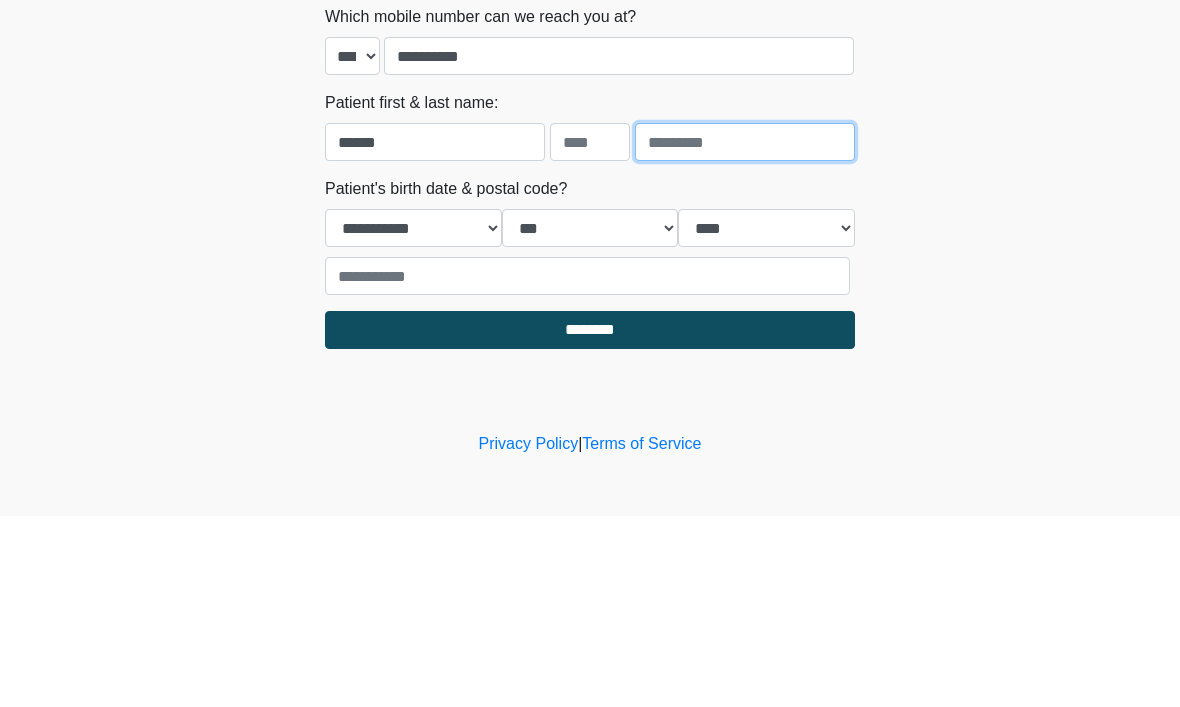click at bounding box center [745, 333] 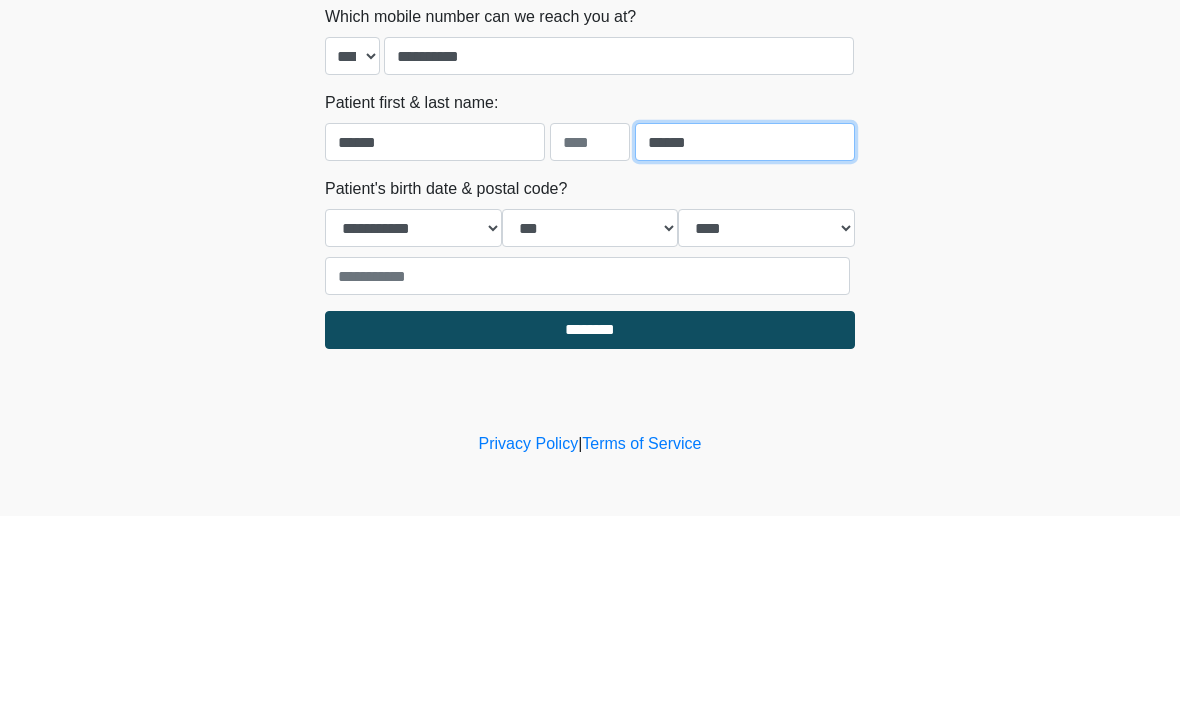 type on "******" 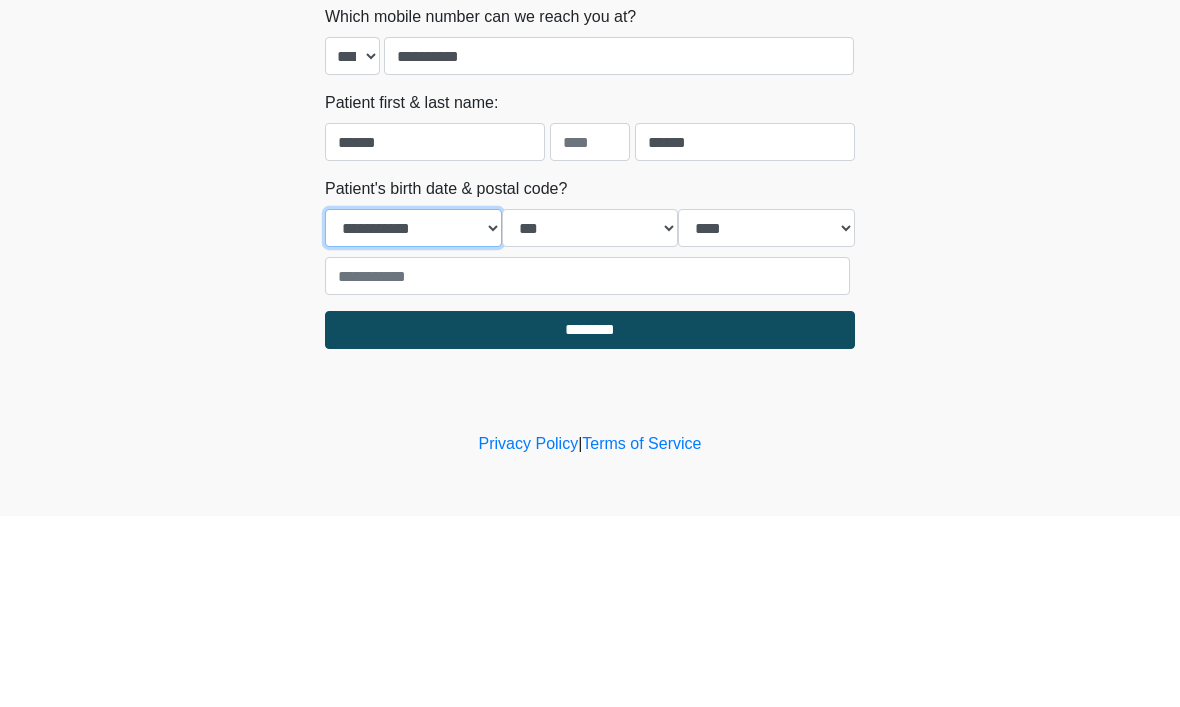 click on "**********" at bounding box center [413, 419] 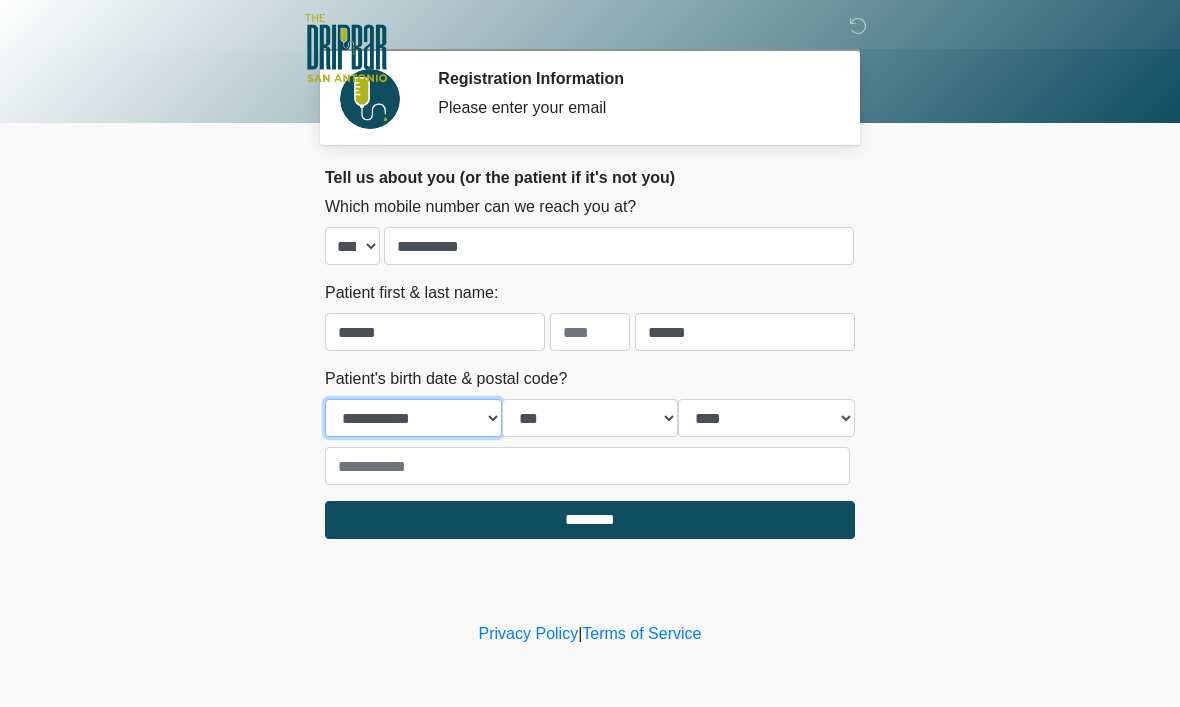select on "**" 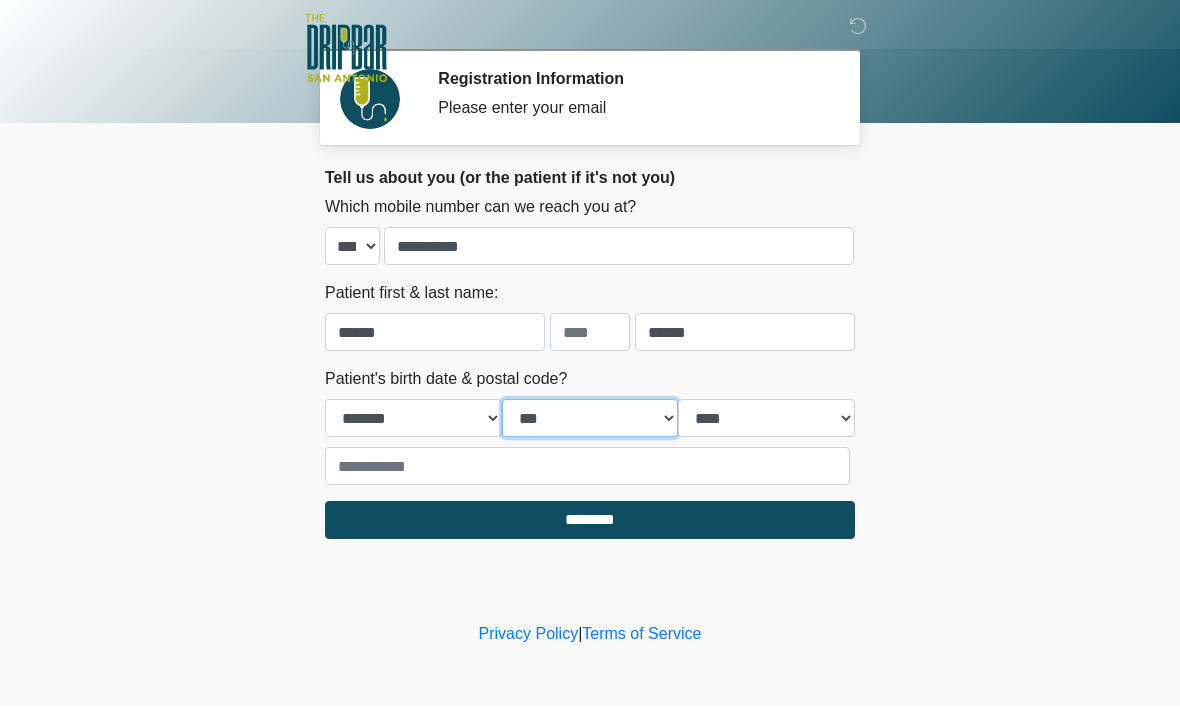 click on "***
*
*
*
*
*
*
*
*
*
**
**
**
**
**
**
**
**
**
**
**
**
**
**
**
**
**
**
**
**
**
**" at bounding box center [590, 419] 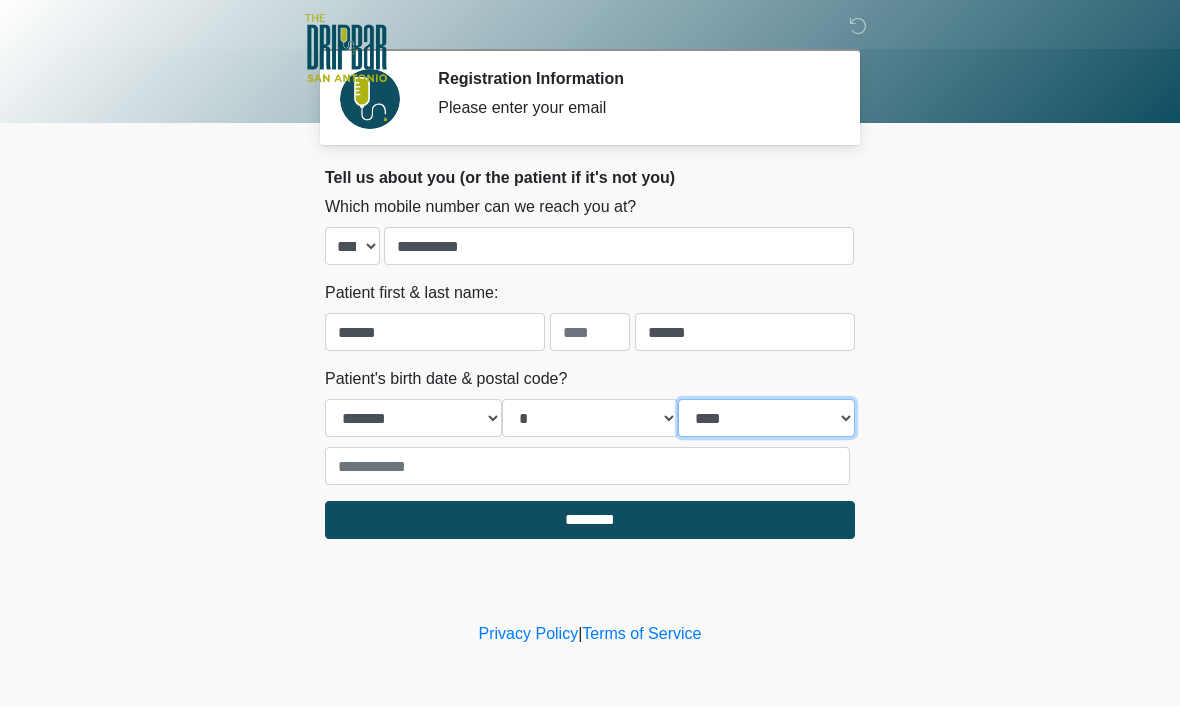 click on "****
****
****
****
****
****
****
****
****
****
****
****
****
****
****
****
****
****
****
****
****
****
****
****
****
****
****
****
****
****
****
****
****
****
****
****
****
****
****
****
****
****
****
****
****
****
****
****
****
****
****
****
****
****
****
****
****
****
****
****
****
****
****
****
****
****
****
****
****
****
****
****
****
****
****
****
****
****
****
****
****
****
****
****
****
****
****
****
****
****
****
****
****
****
****
****
****
****
****
****
****
****" at bounding box center (766, 419) 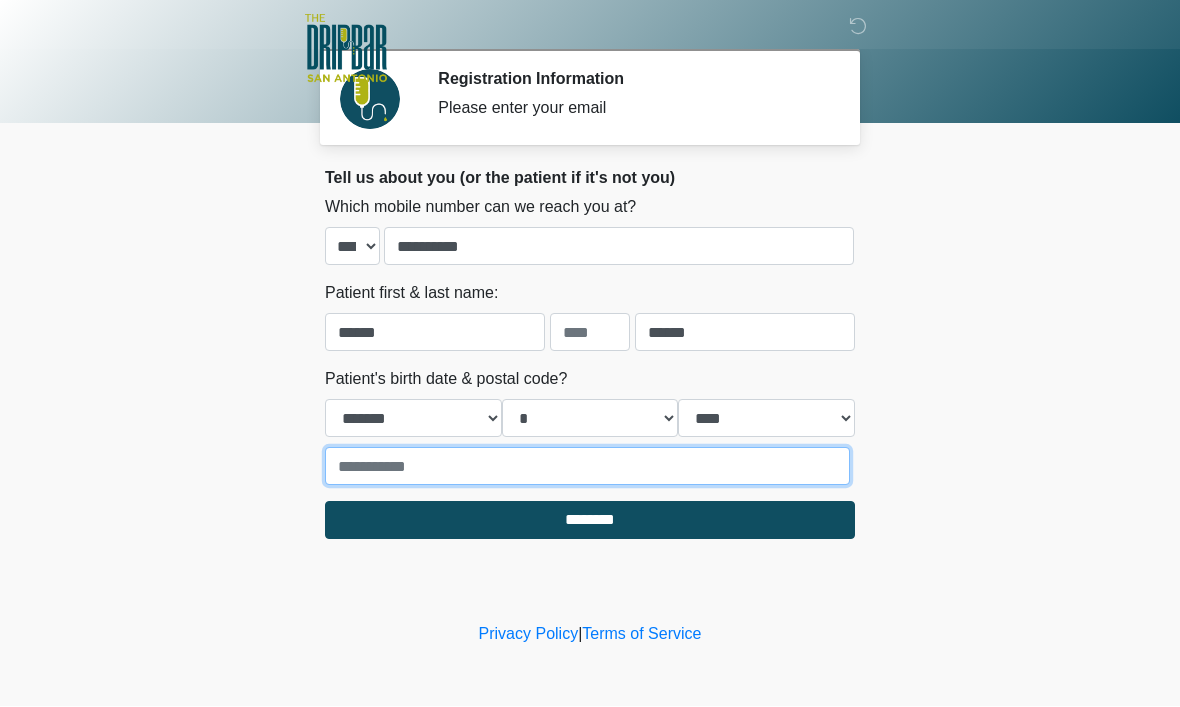 click at bounding box center [587, 467] 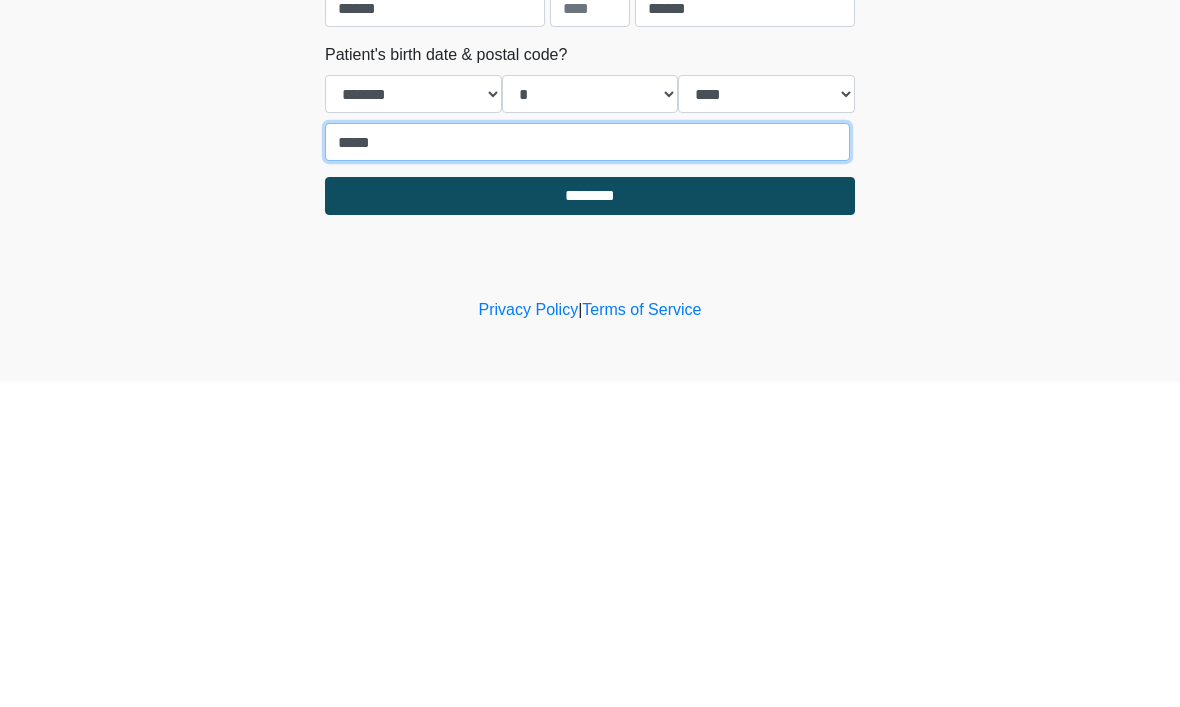 type on "*****" 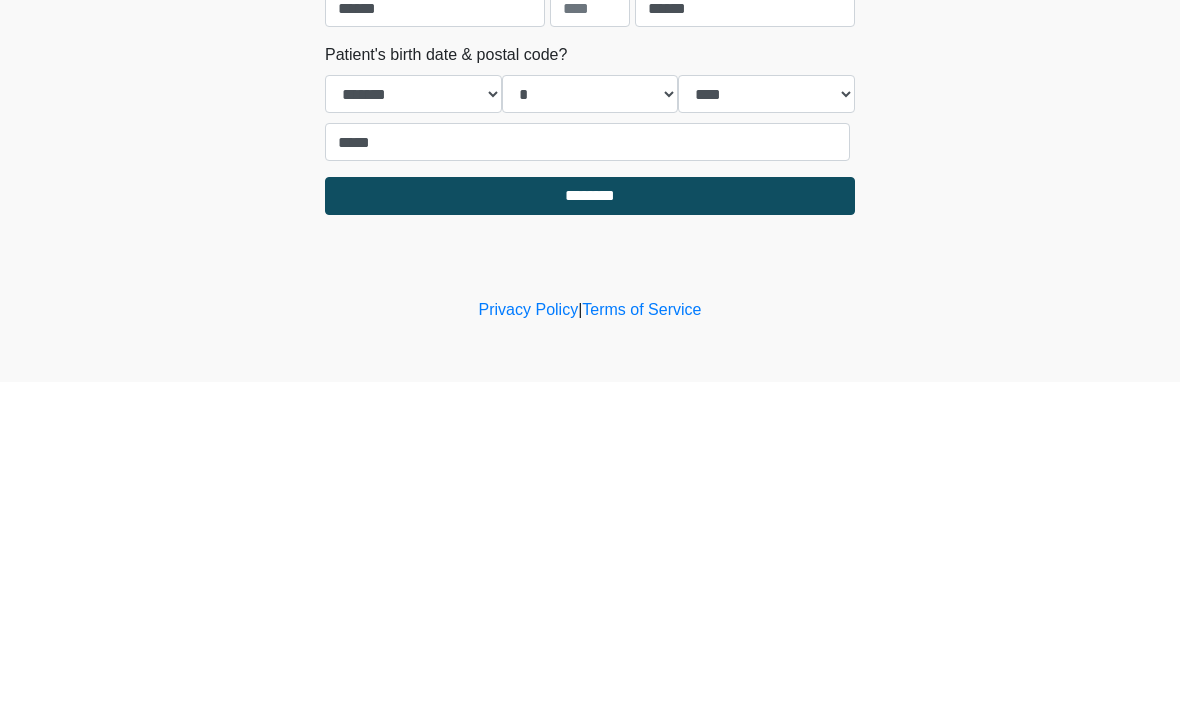 click on "********" at bounding box center (590, 521) 